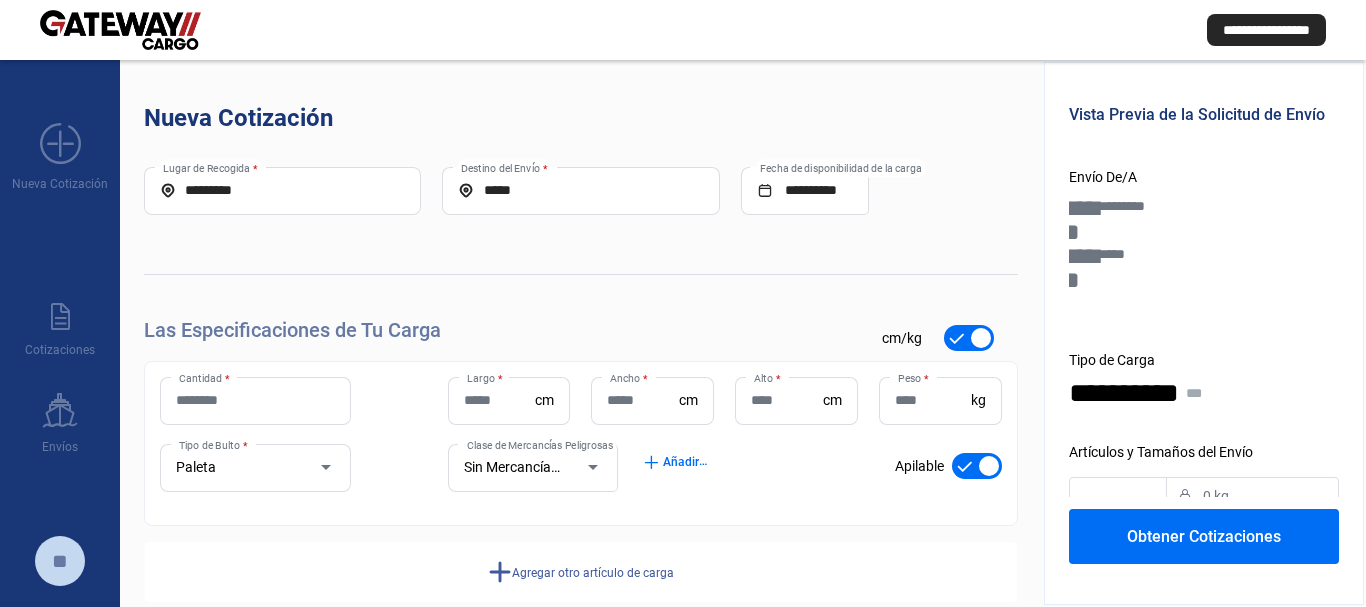 scroll, scrollTop: 0, scrollLeft: 0, axis: both 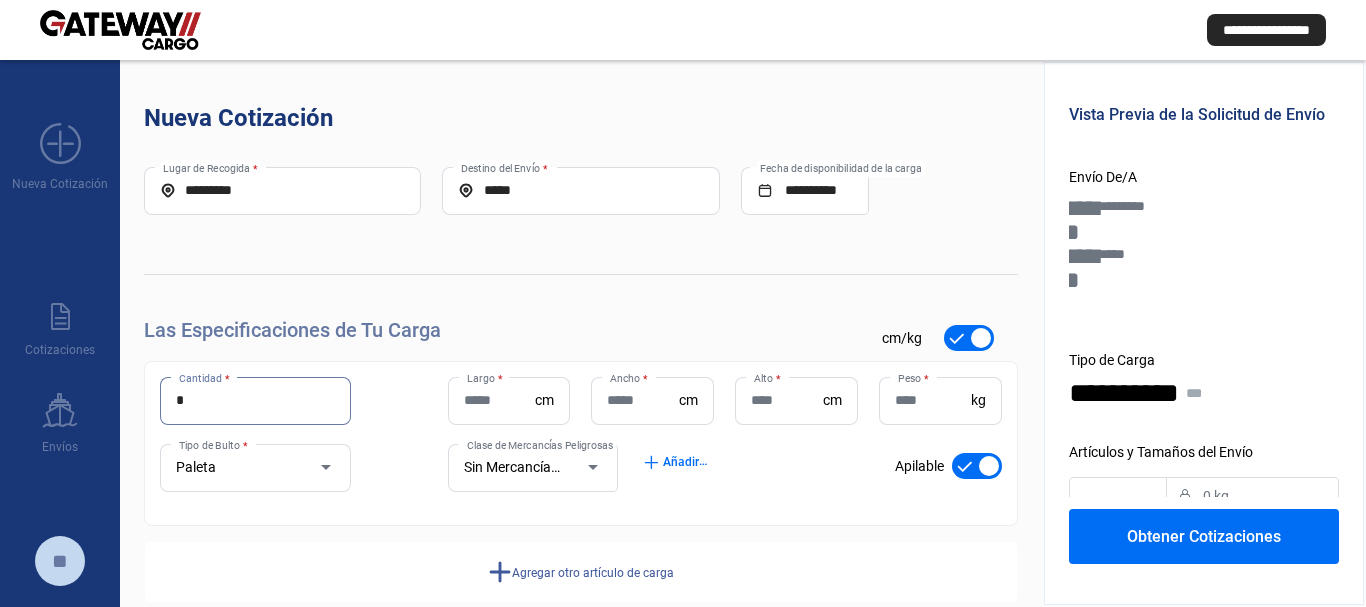 type on "*" 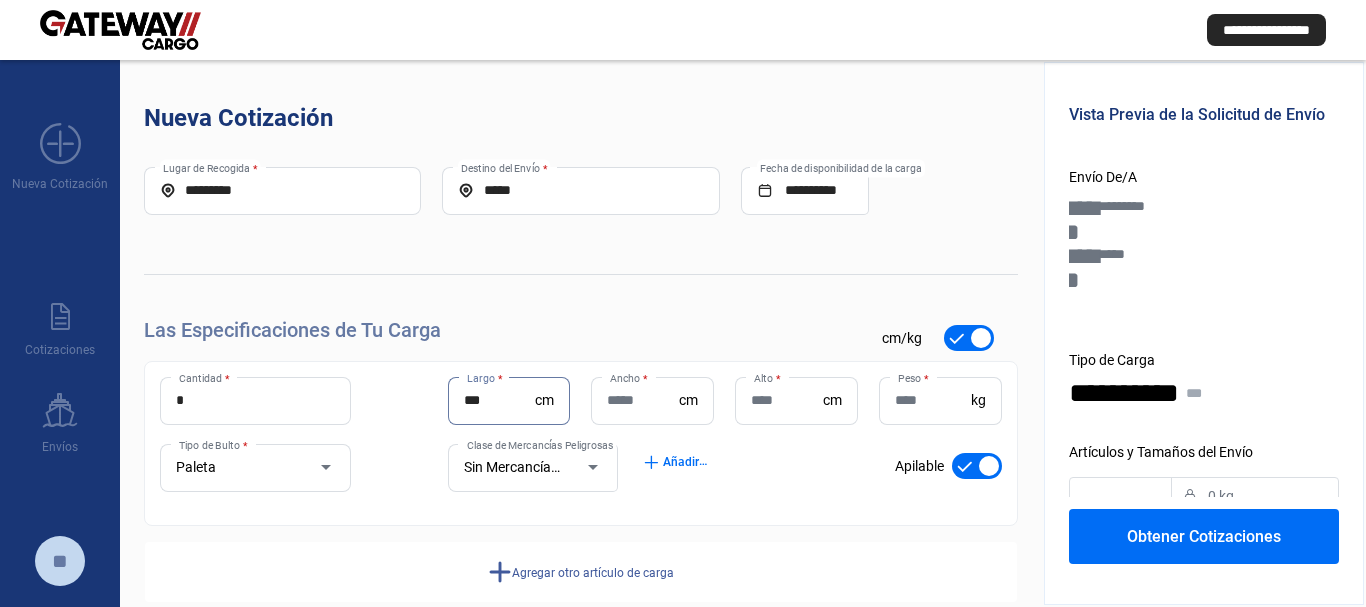type on "***" 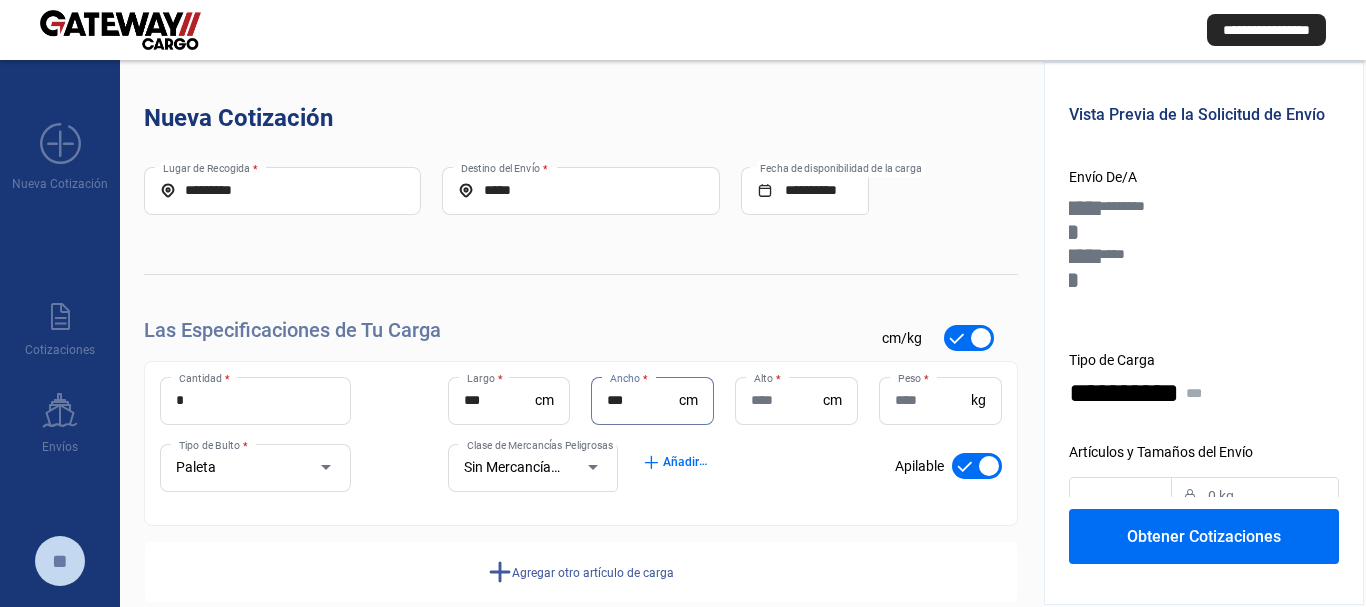 type on "***" 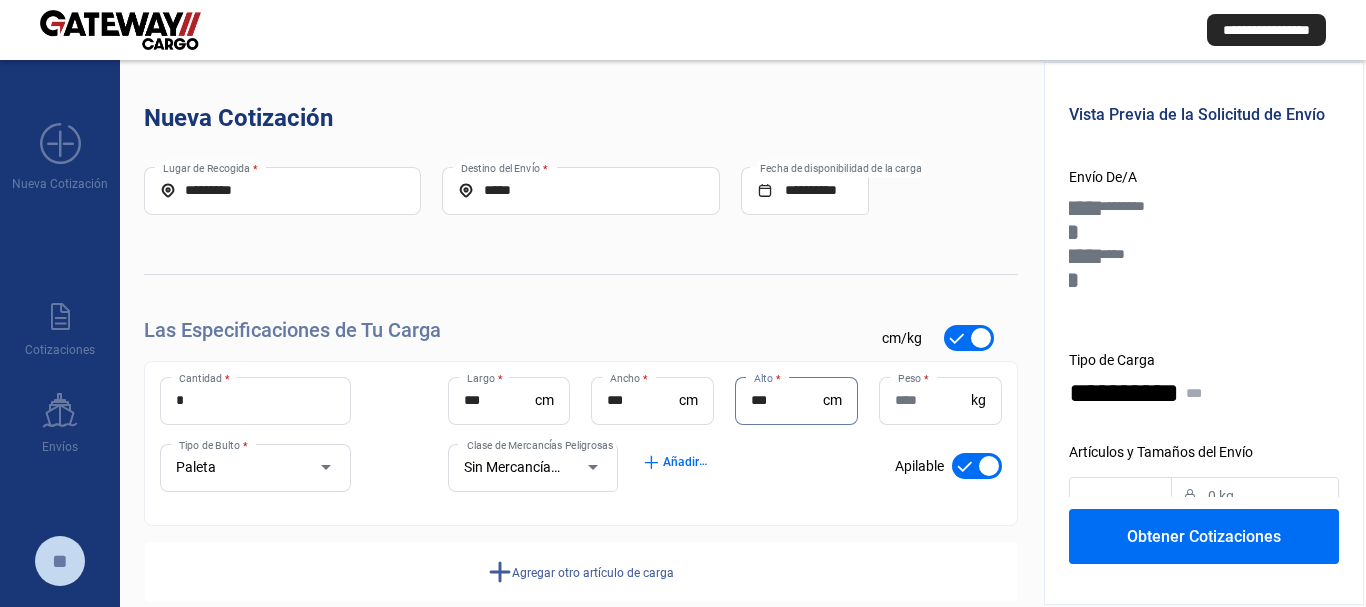 type on "***" 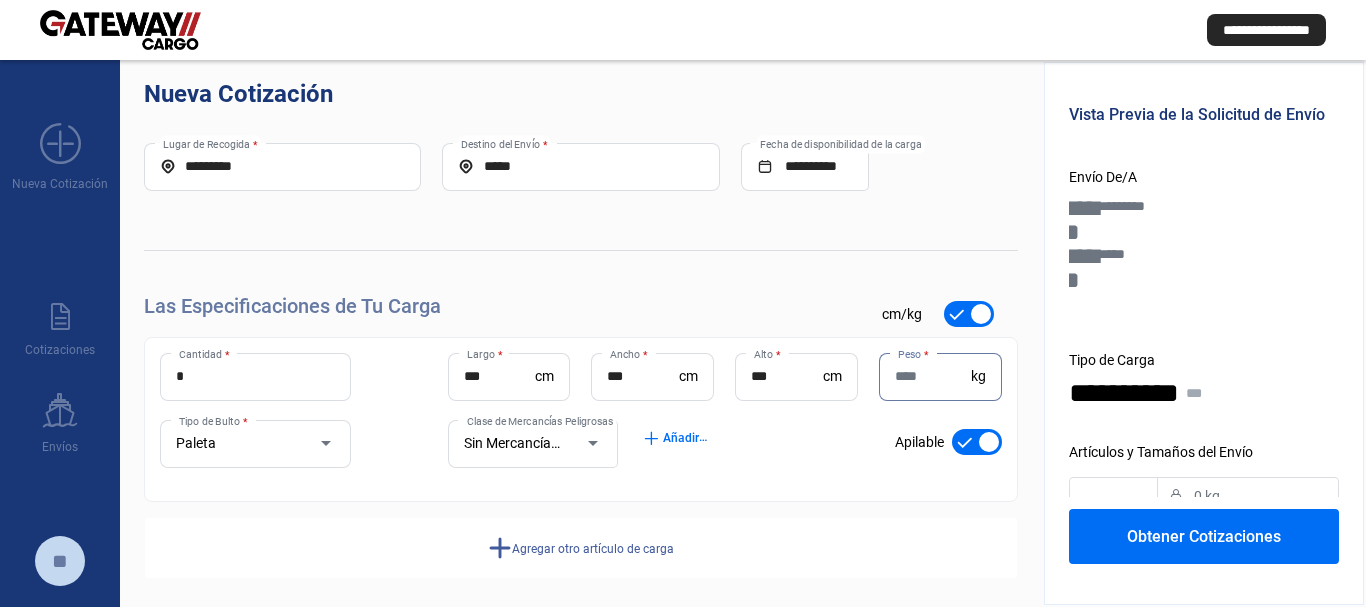 scroll, scrollTop: 36, scrollLeft: 0, axis: vertical 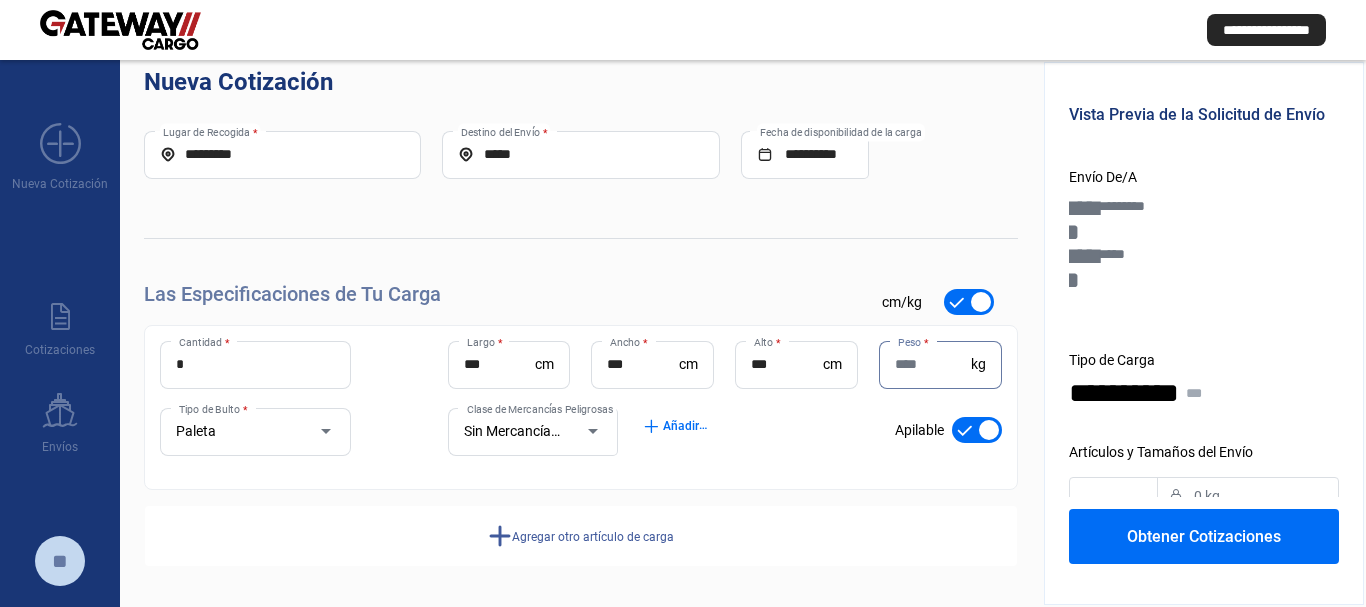drag, startPoint x: 188, startPoint y: 357, endPoint x: 143, endPoint y: 357, distance: 45 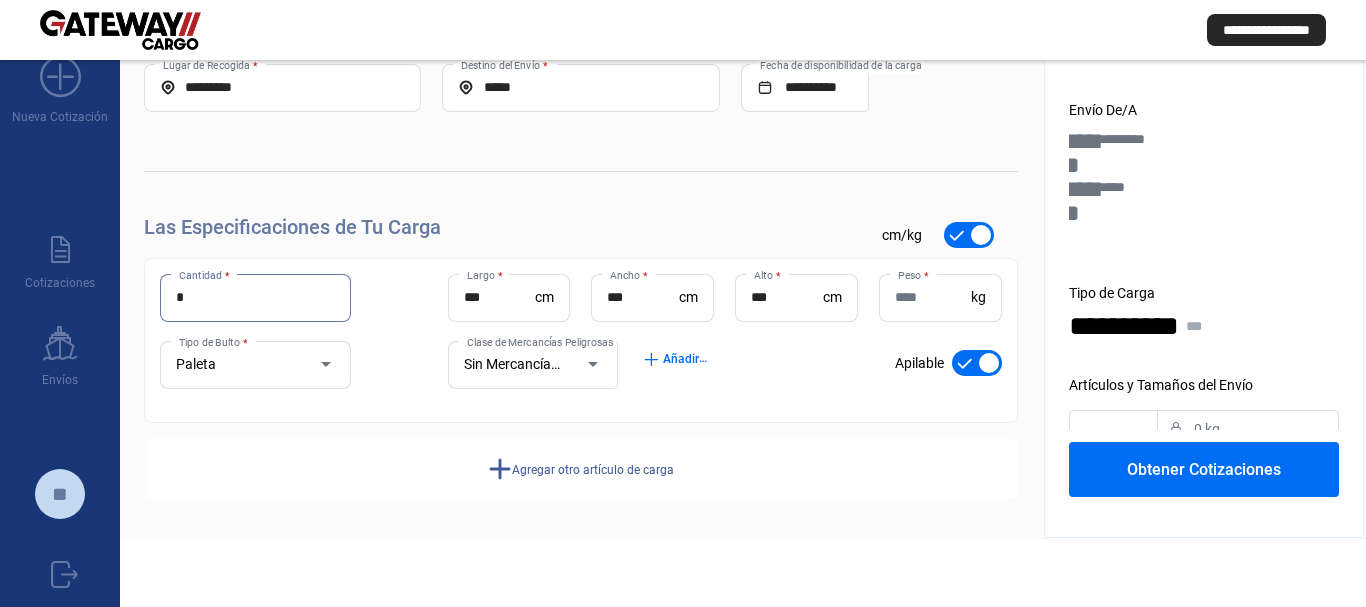 scroll, scrollTop: 100, scrollLeft: 0, axis: vertical 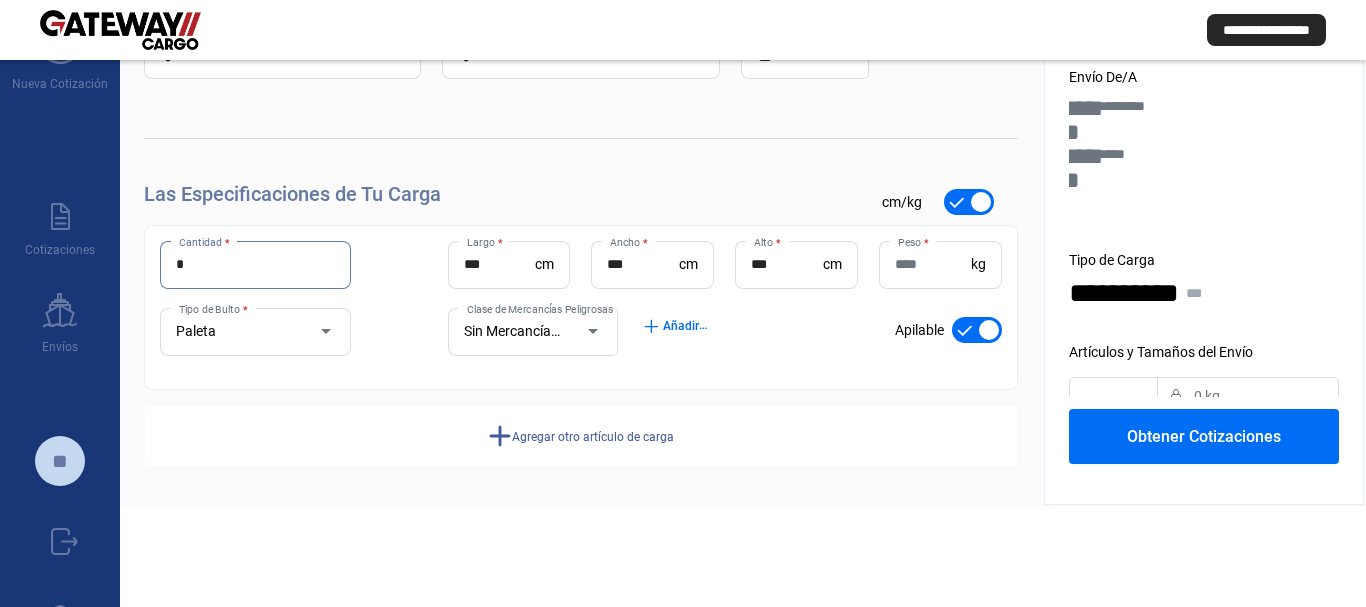 type on "*" 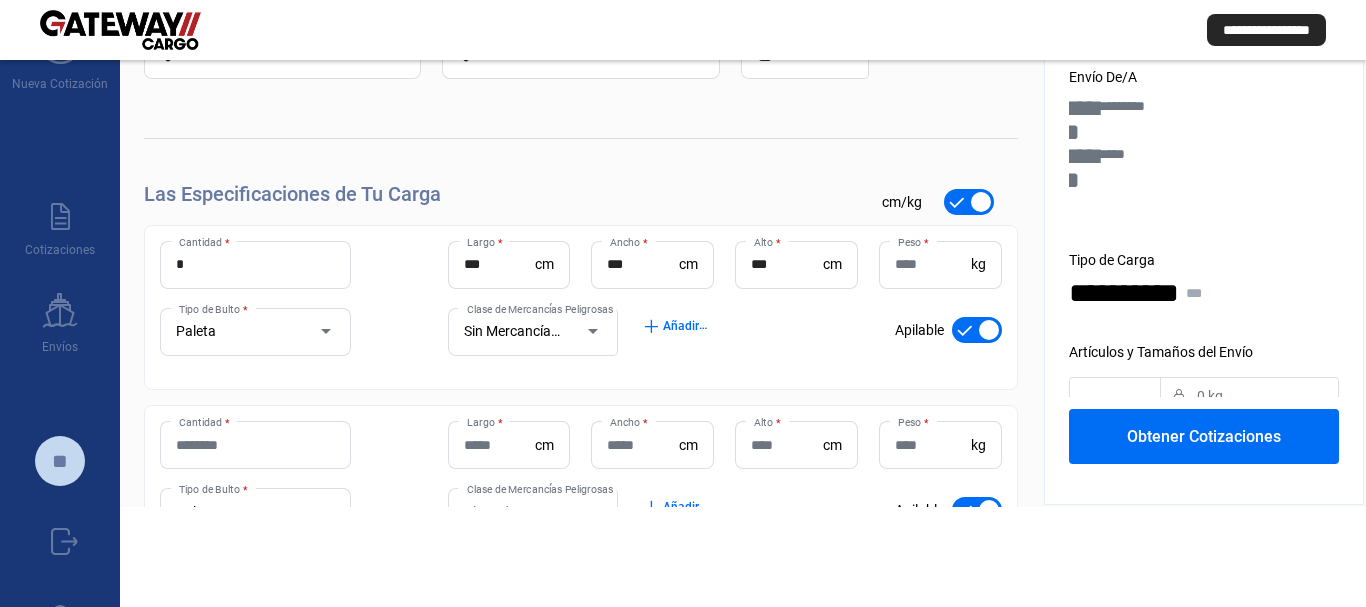 click at bounding box center [977, 330] 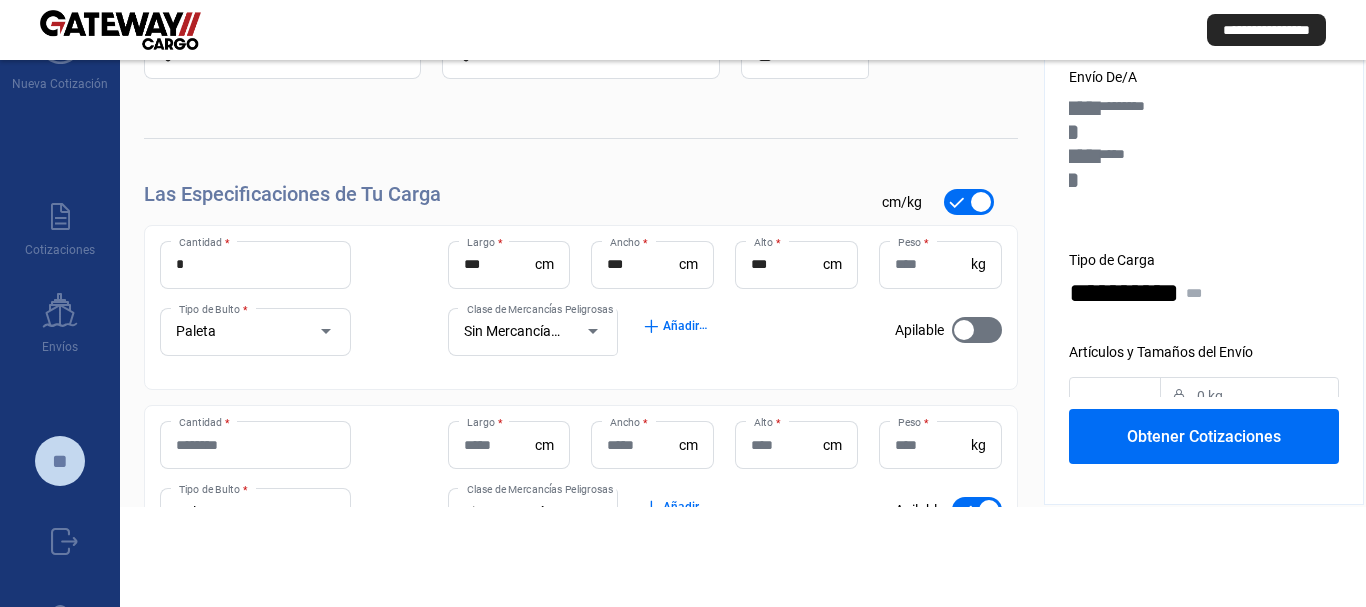 scroll, scrollTop: 136, scrollLeft: 0, axis: vertical 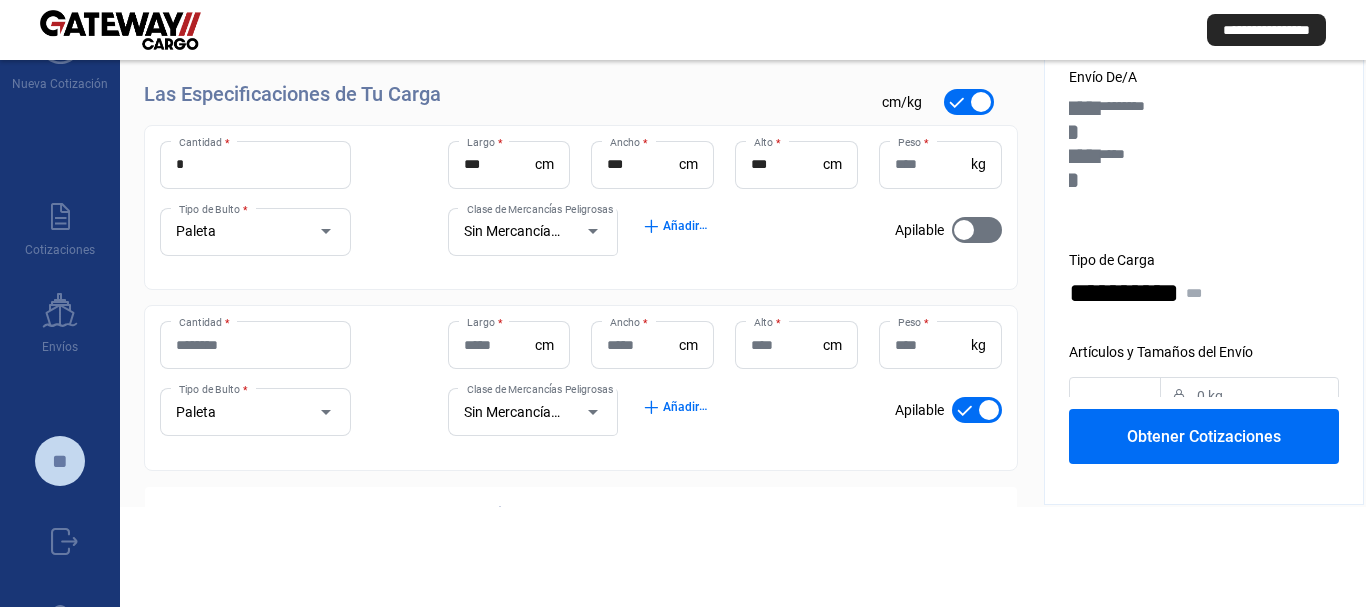 click on "Cantidad *" at bounding box center (255, 345) 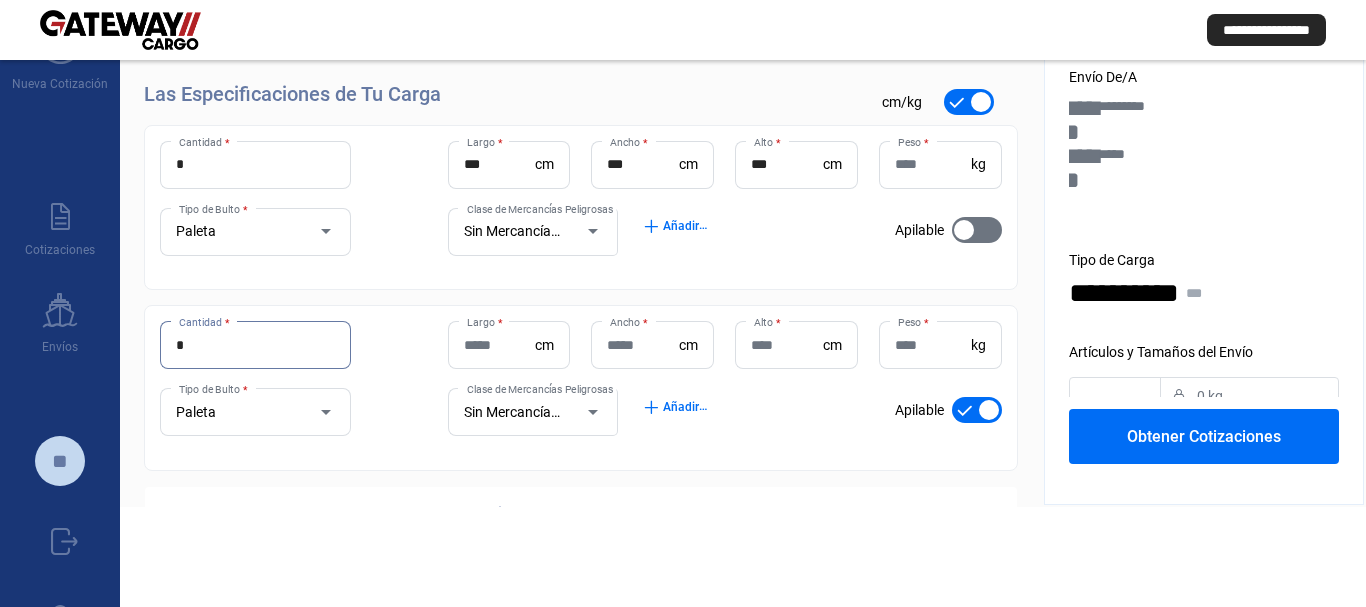 type on "*" 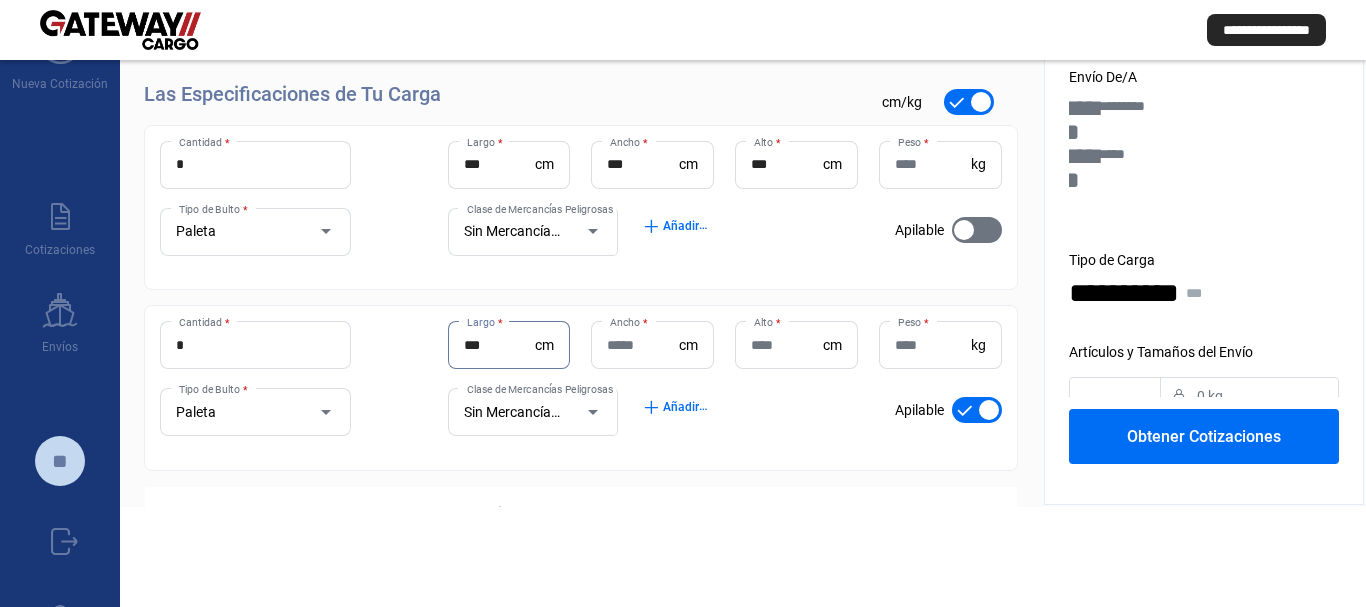 type on "***" 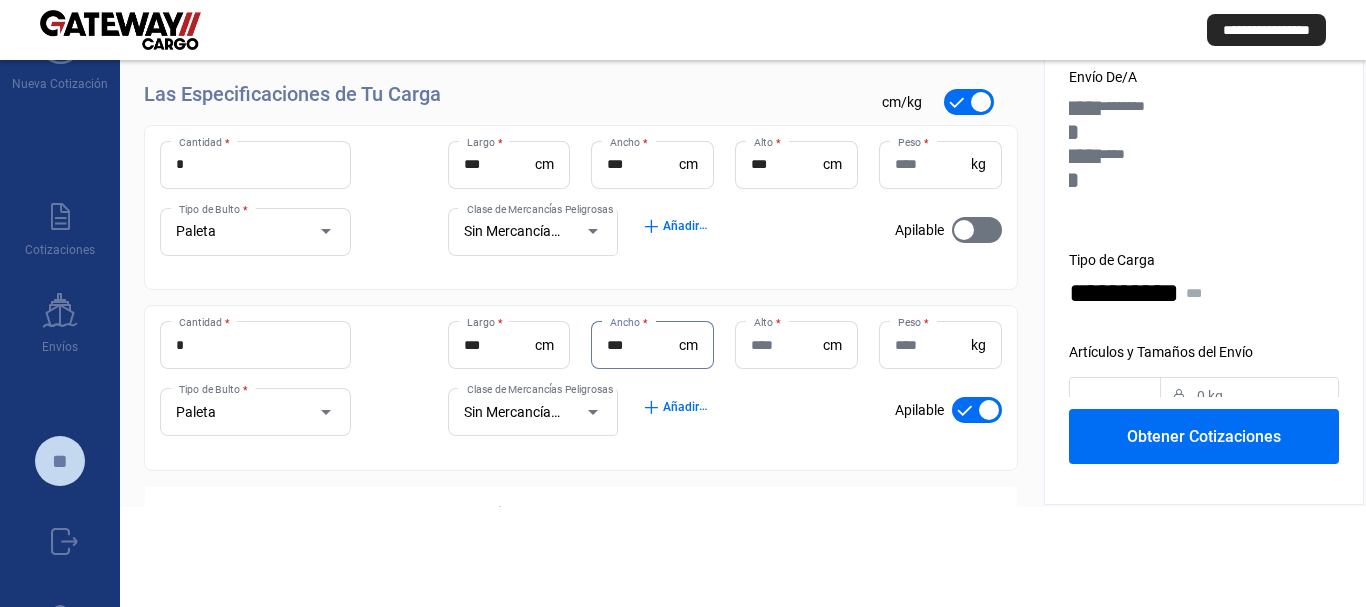 type on "***" 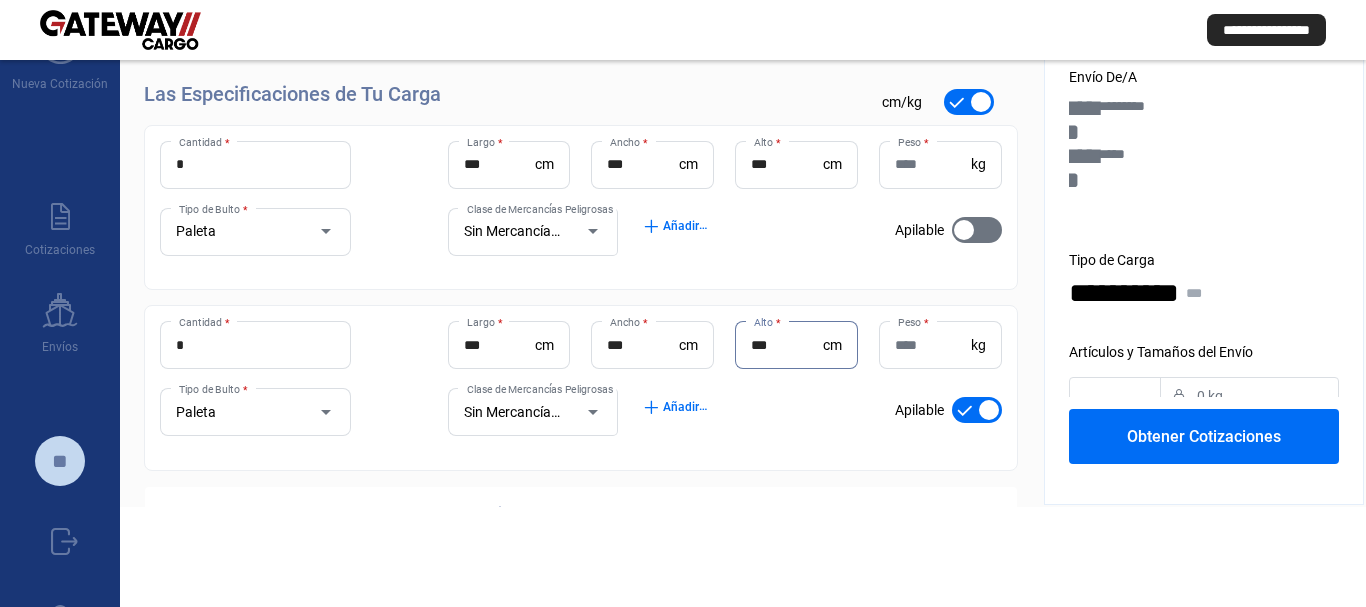 type on "***" 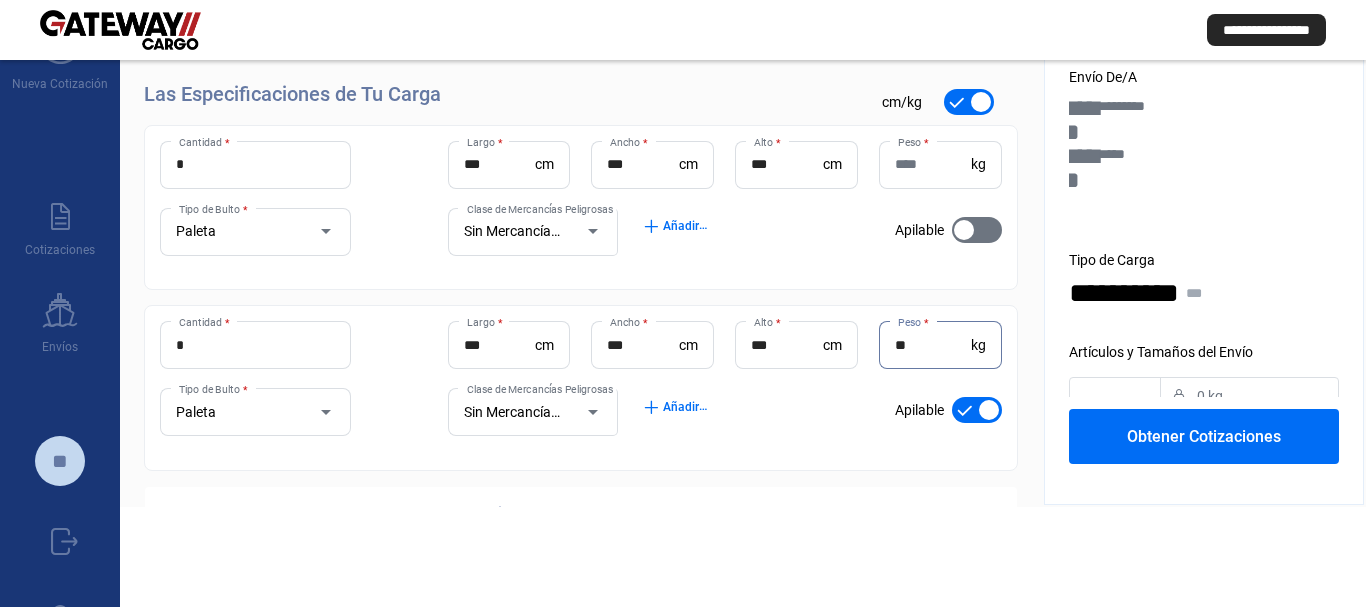 type on "**" 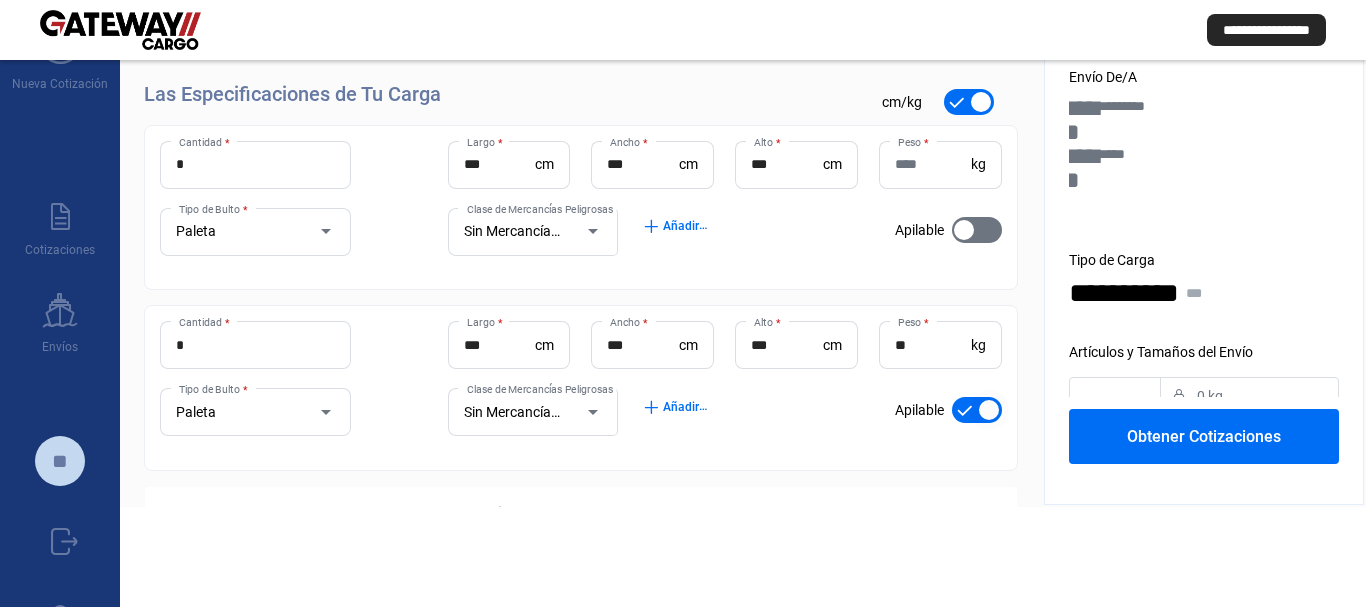 click at bounding box center [989, 410] 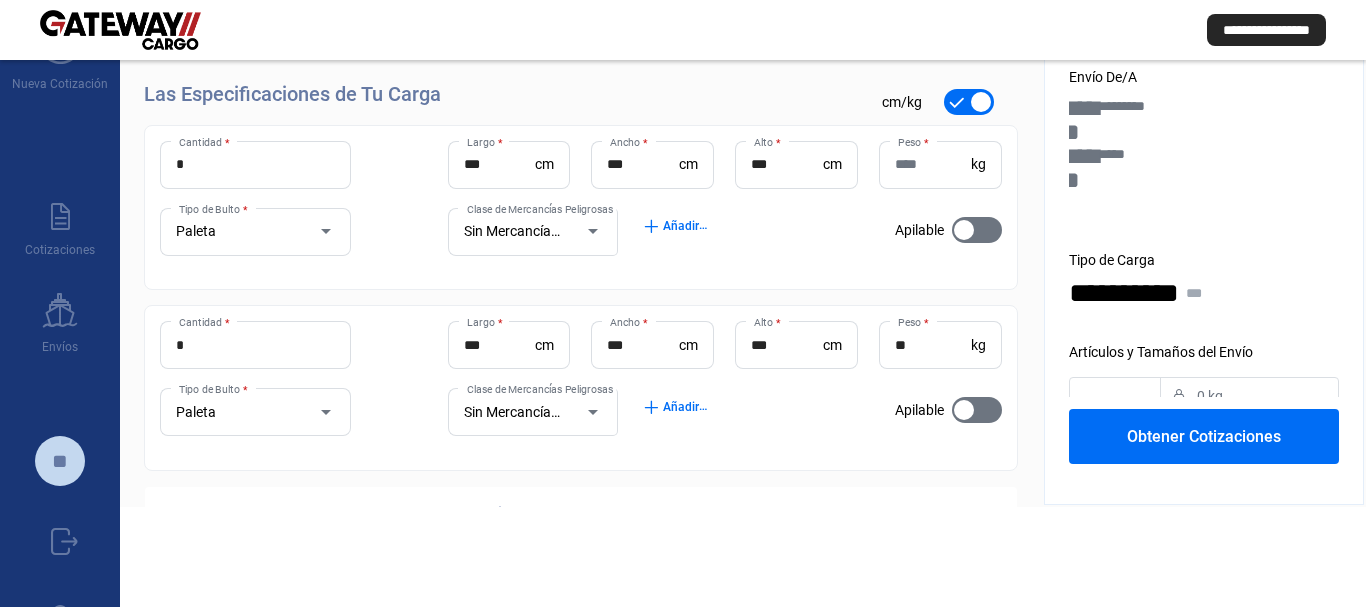 click on "**********" 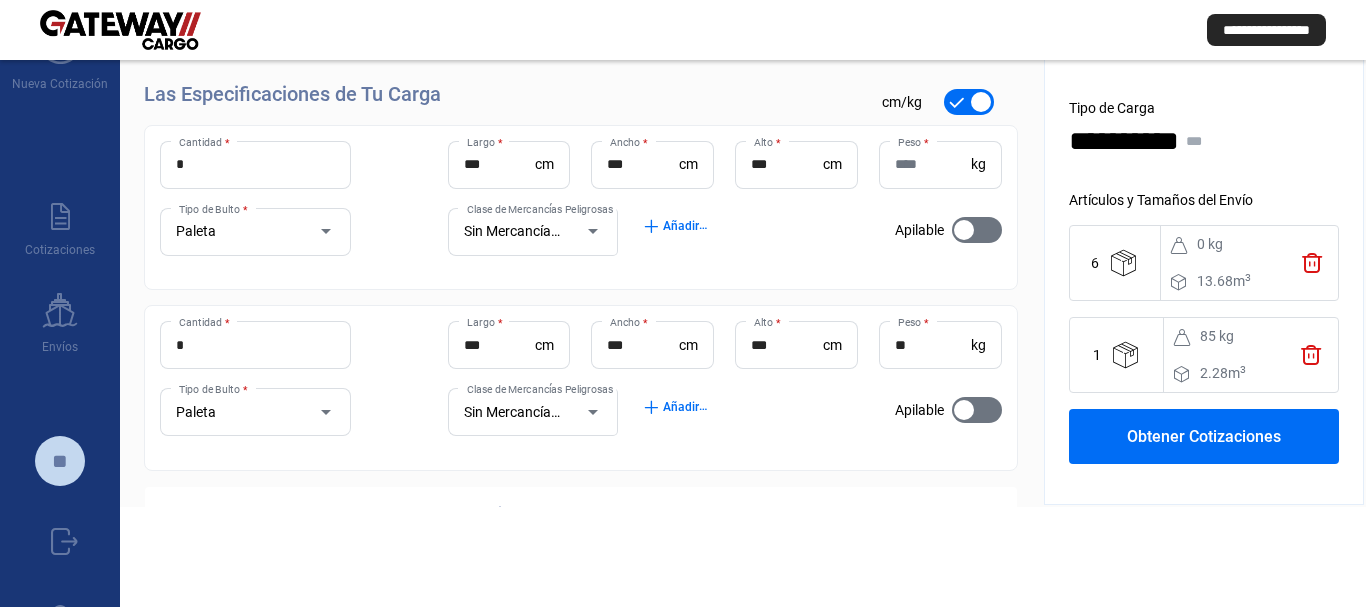 scroll, scrollTop: 165, scrollLeft: 0, axis: vertical 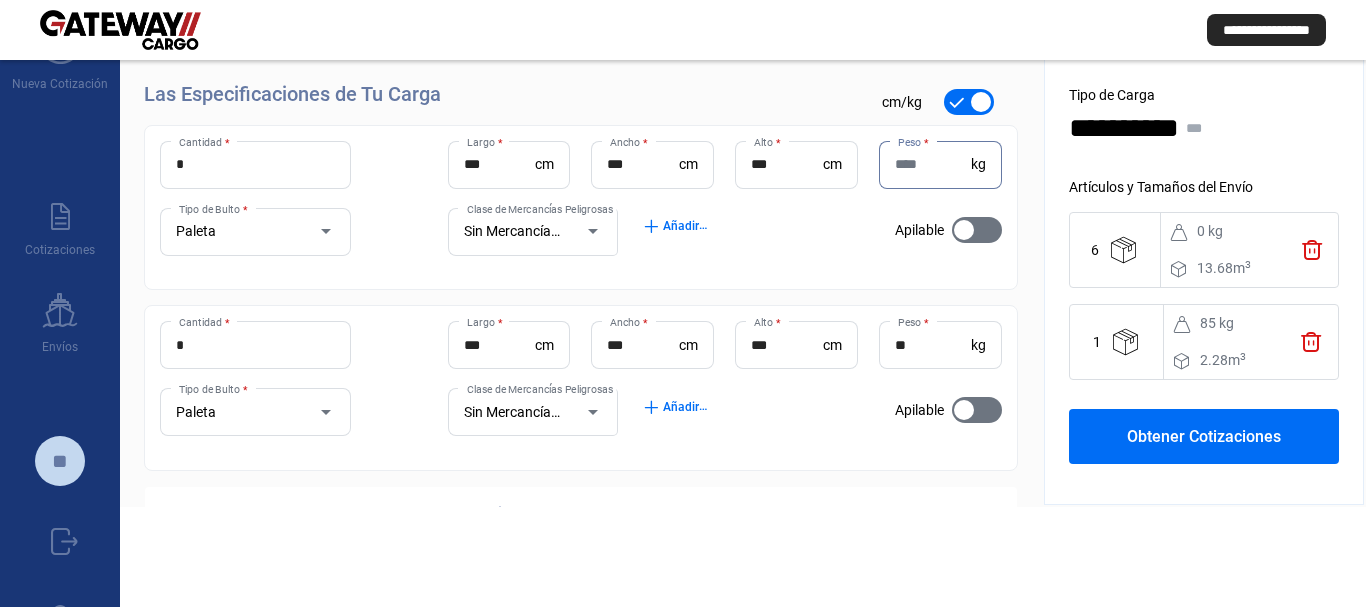 click on "Peso  *" at bounding box center [933, 164] 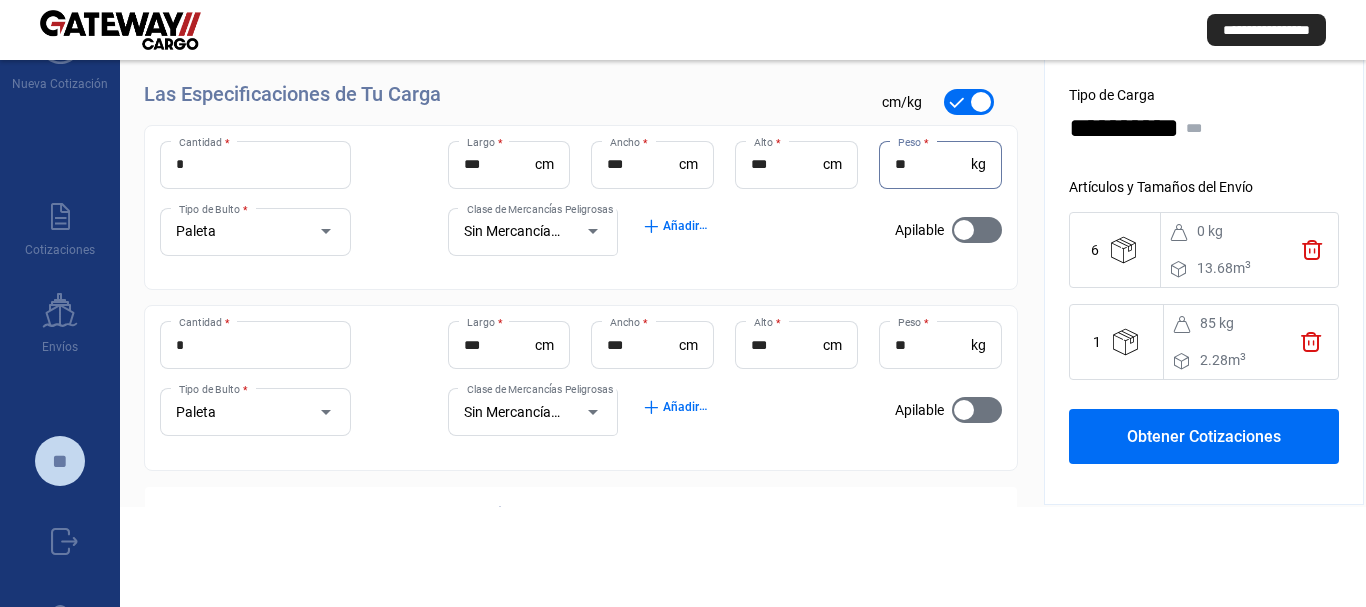 type on "**" 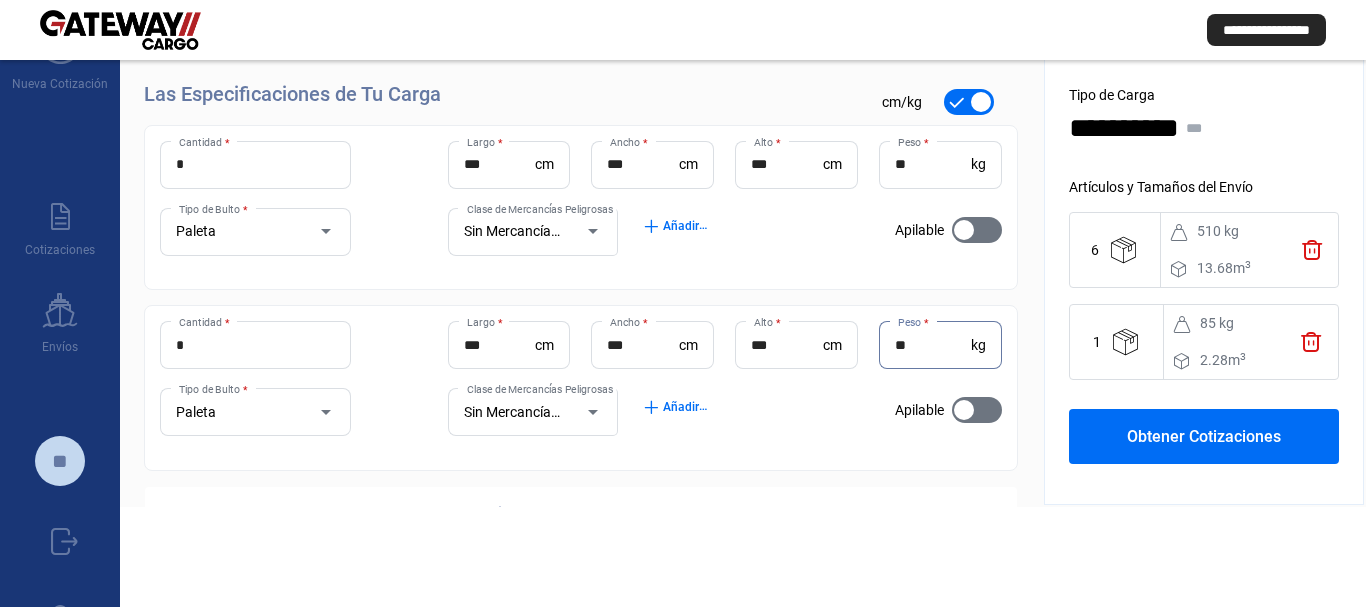 drag, startPoint x: 931, startPoint y: 345, endPoint x: 879, endPoint y: 348, distance: 52.086468 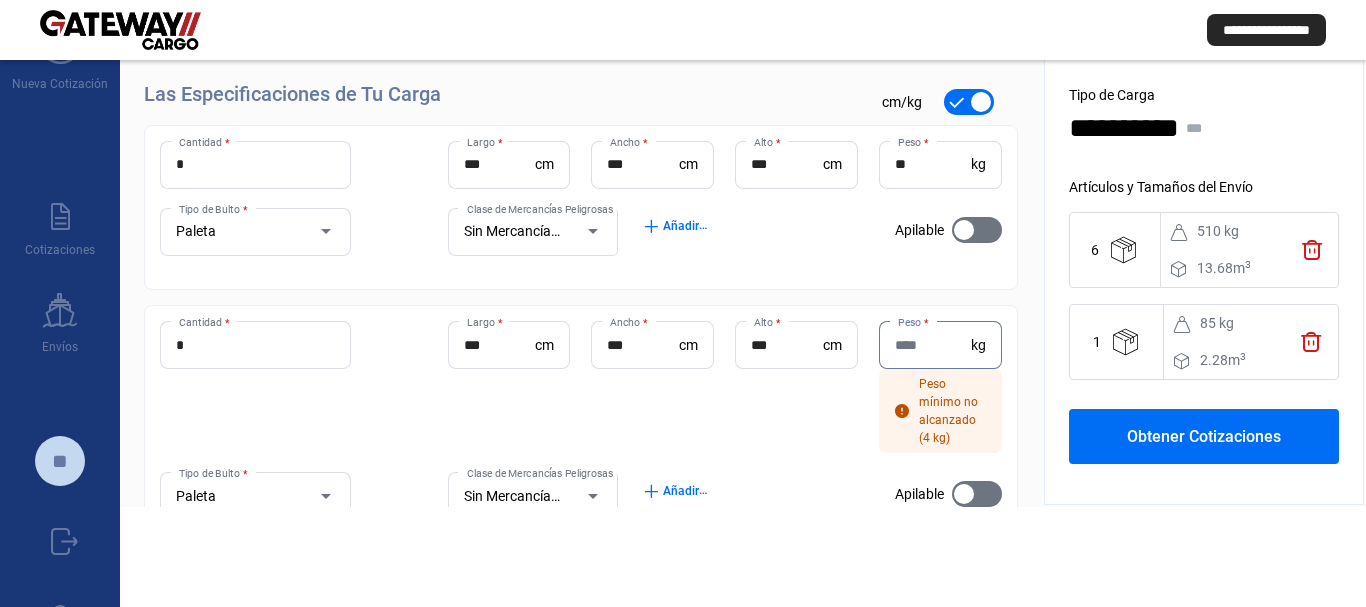 click on "Peso  *" at bounding box center [933, 345] 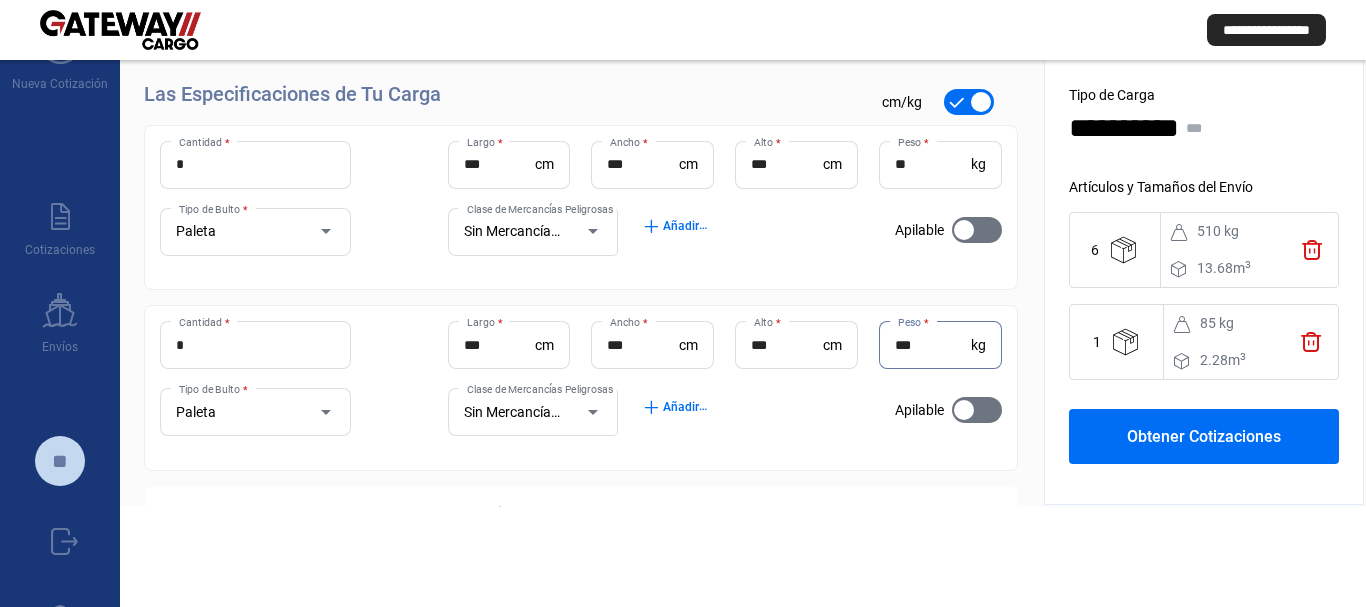 type on "***" 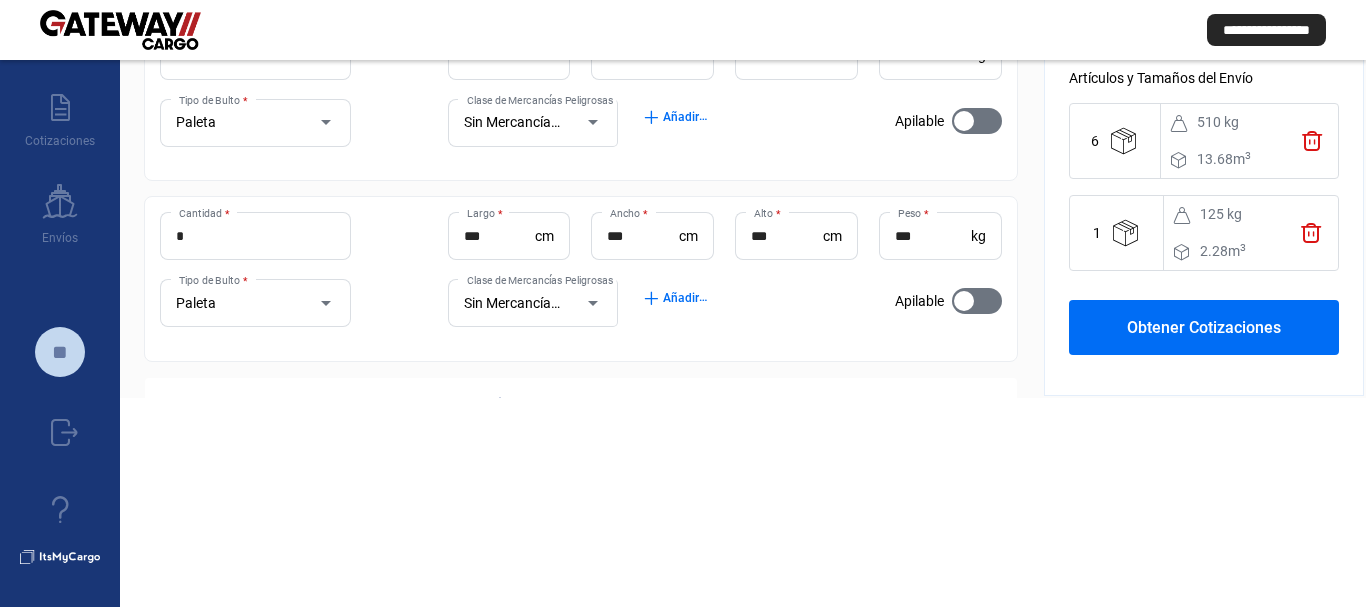 scroll, scrollTop: 212, scrollLeft: 0, axis: vertical 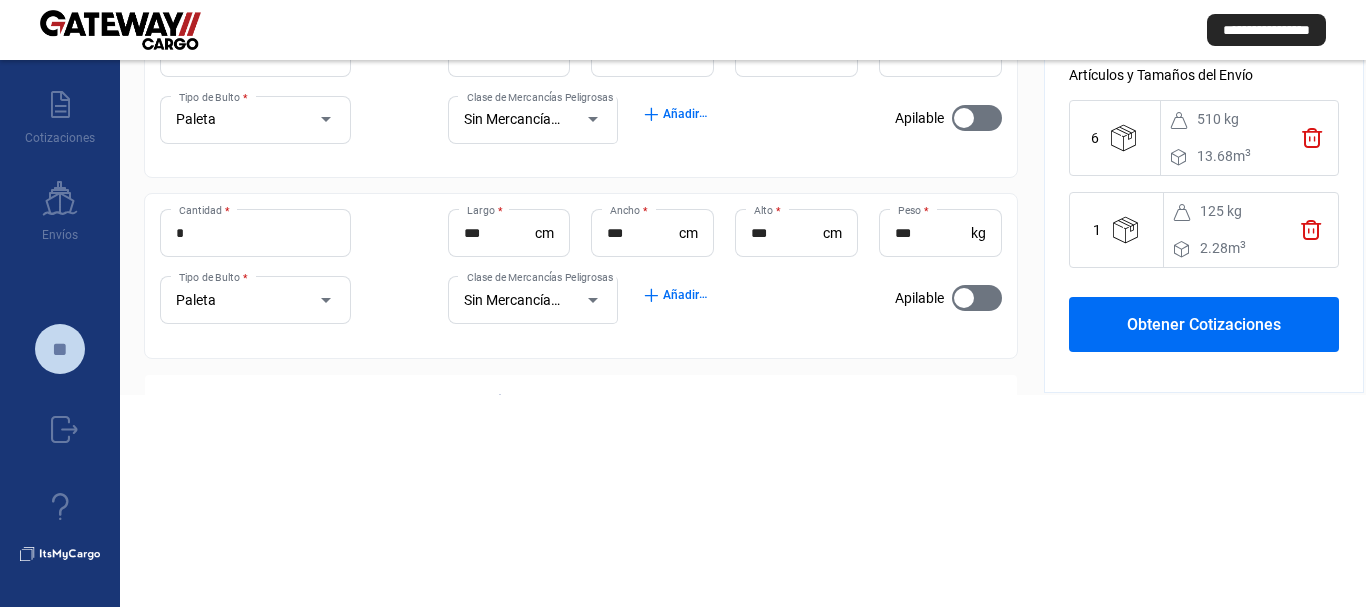 click on "Obtener Cotizaciones" 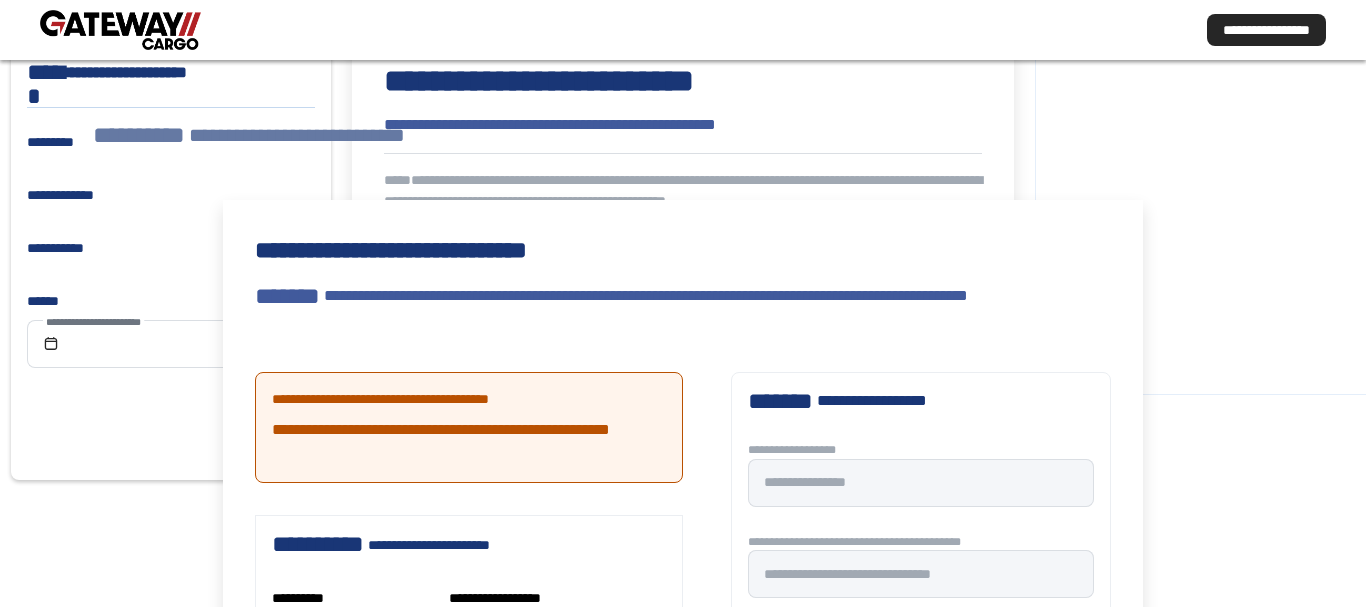 scroll, scrollTop: 0, scrollLeft: 0, axis: both 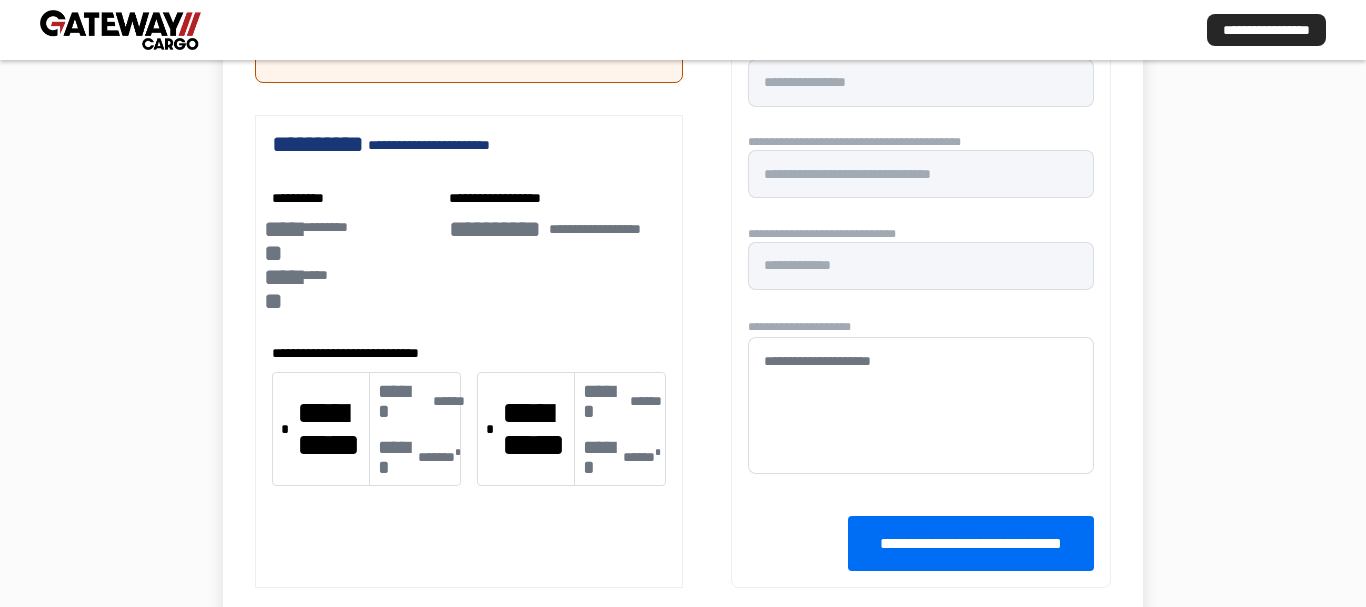click at bounding box center [120, 30] 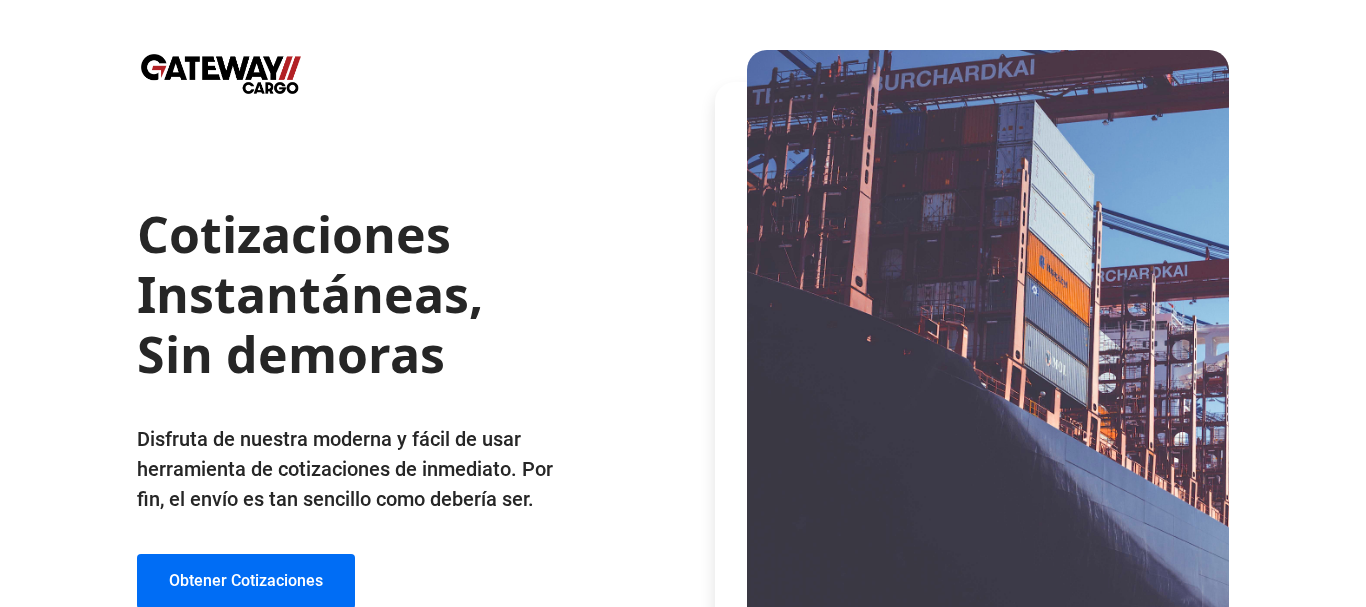 scroll, scrollTop: 212, scrollLeft: 0, axis: vertical 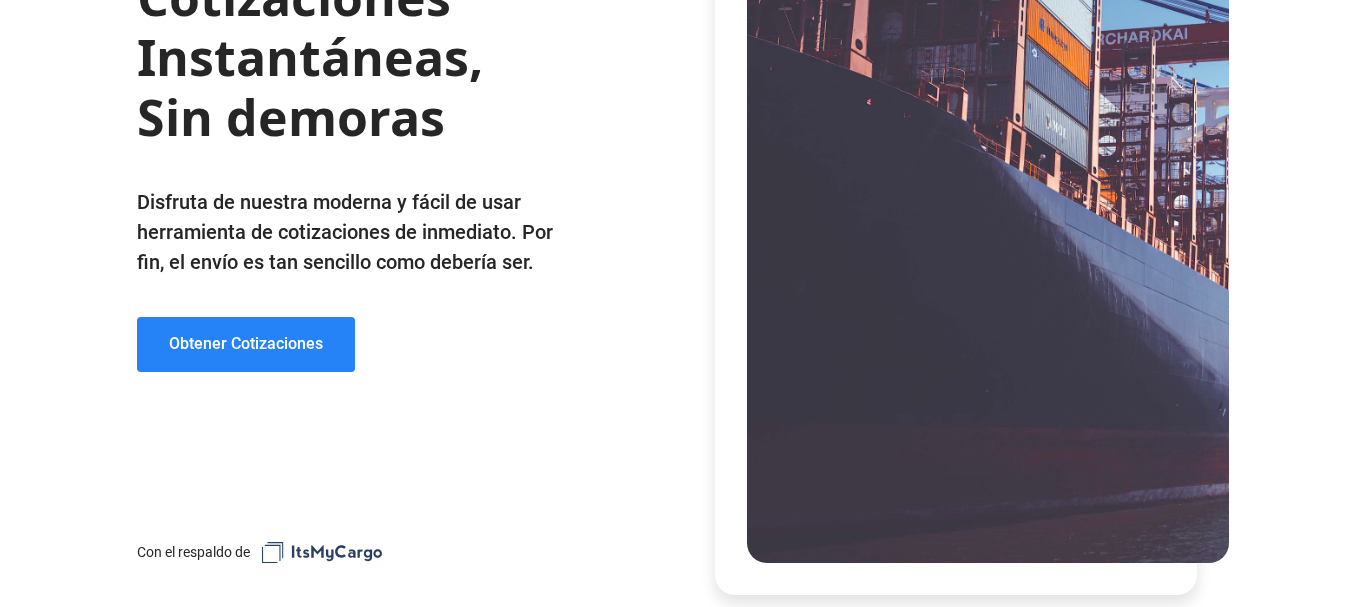 click on "Obtener Cotizaciones" 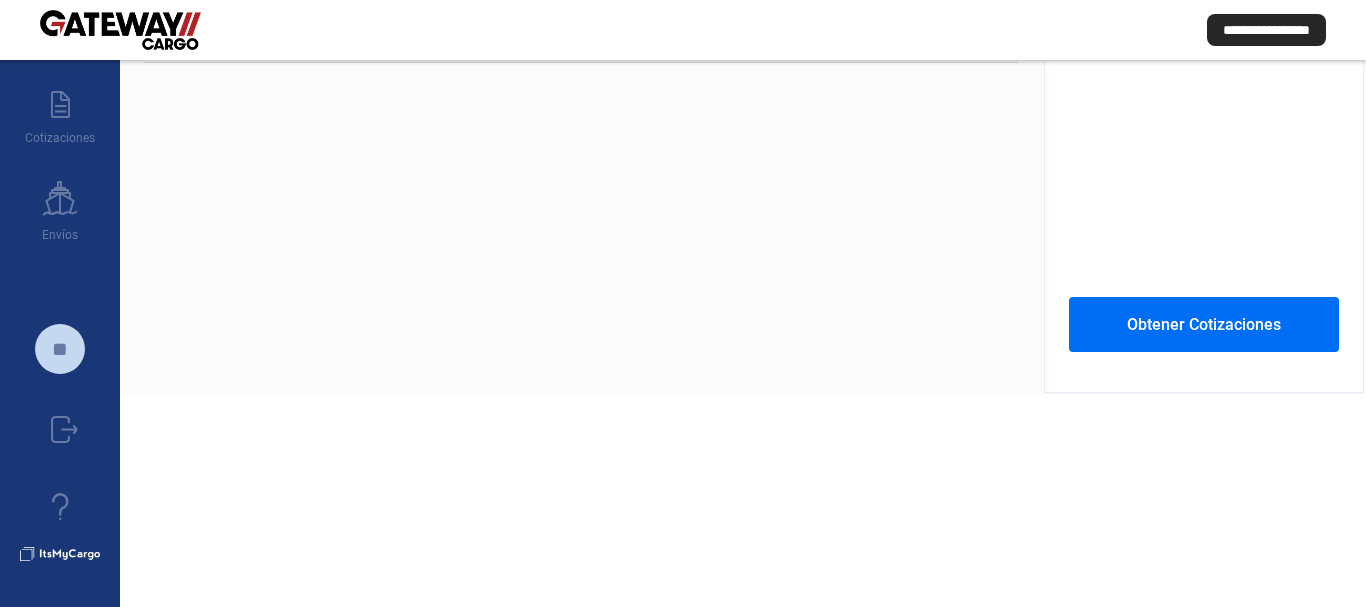 scroll, scrollTop: 0, scrollLeft: 0, axis: both 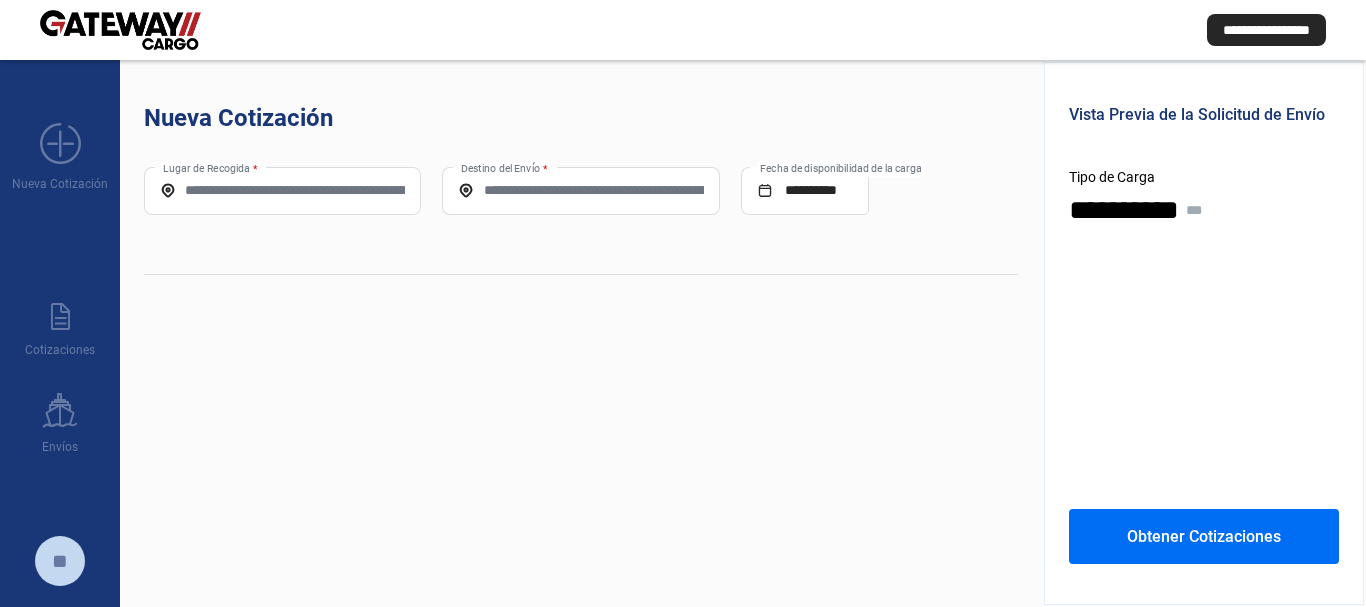 click on "Lugar de Recogida *" at bounding box center (282, 190) 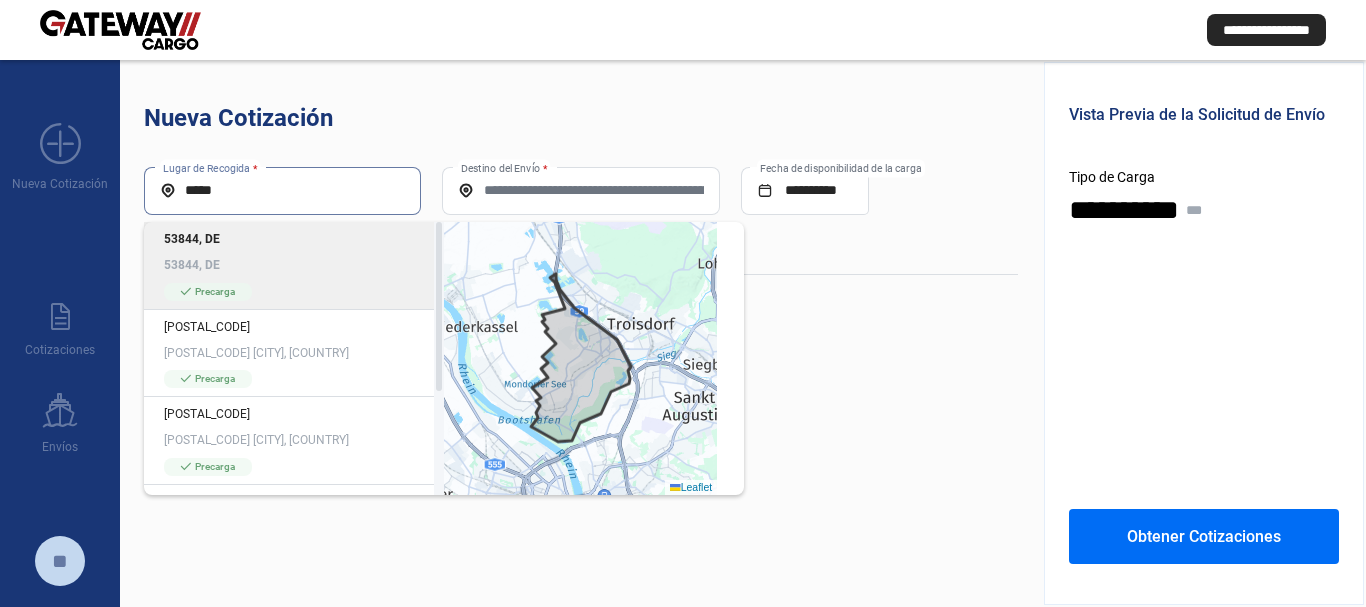 click on "53844, DE" 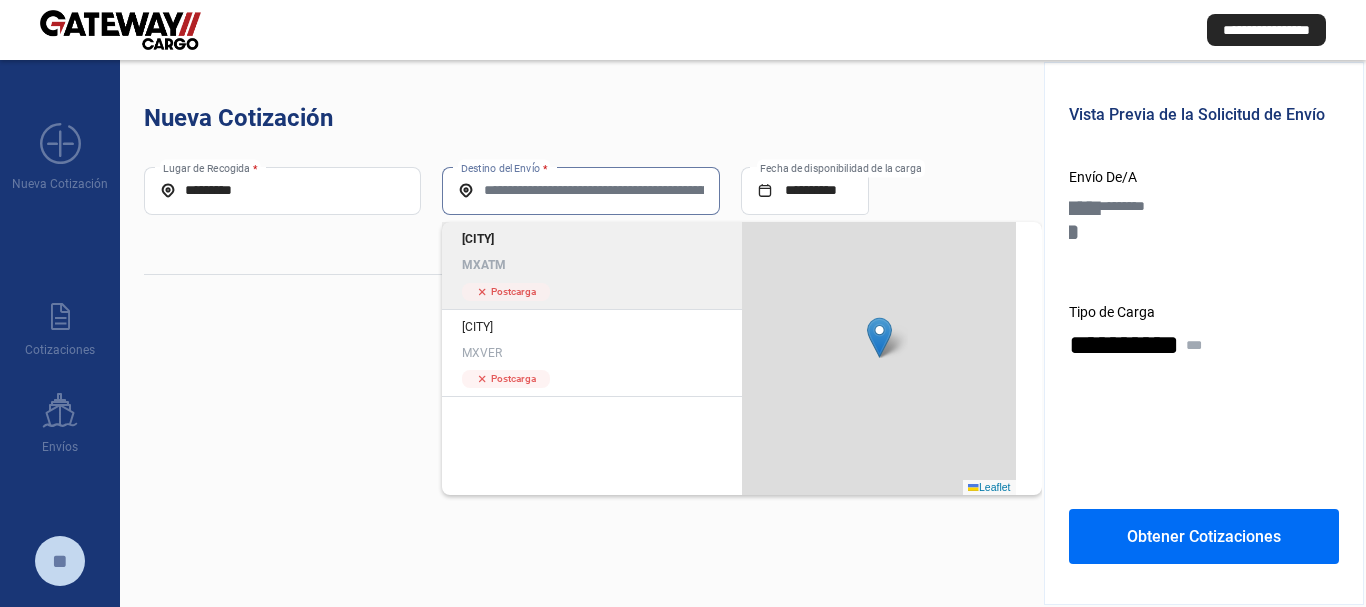 click on "Destino del Envío *" at bounding box center [580, 190] 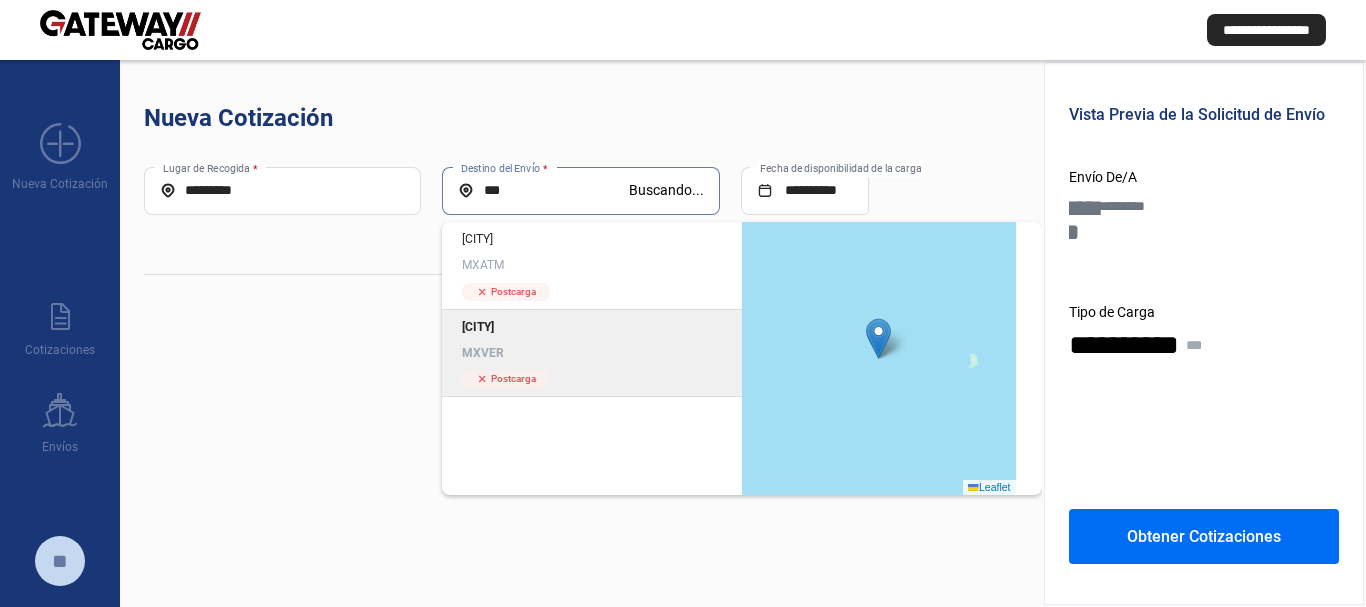 click on "[CITY]" 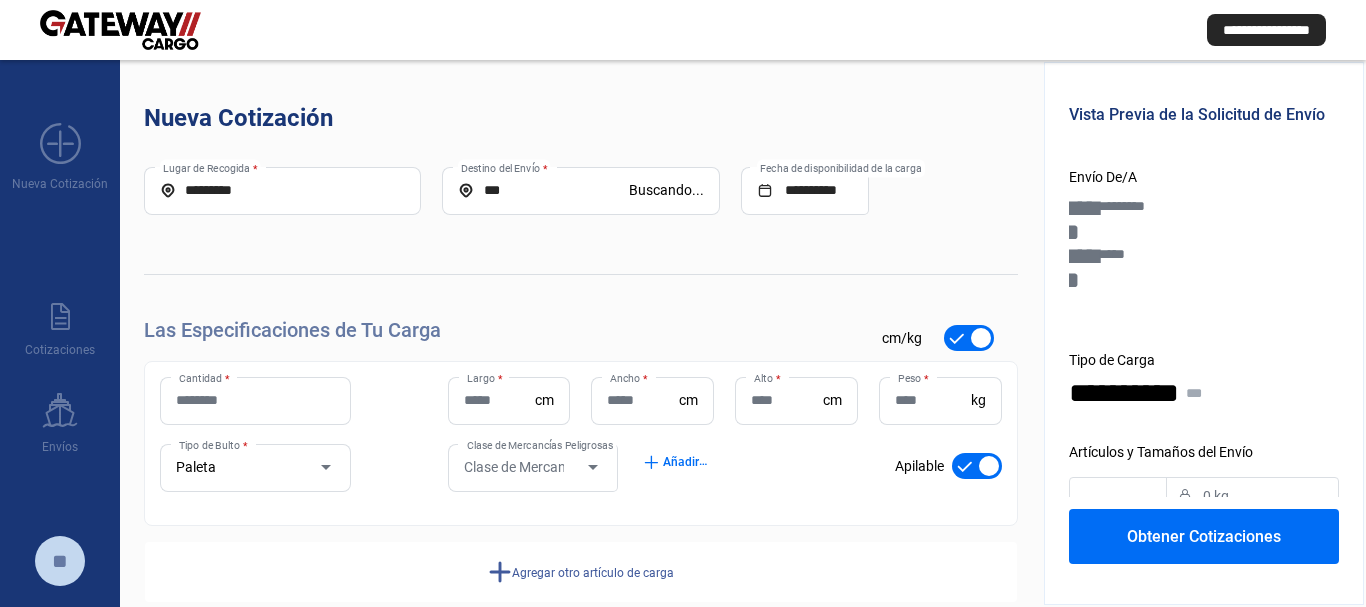 type on "*****" 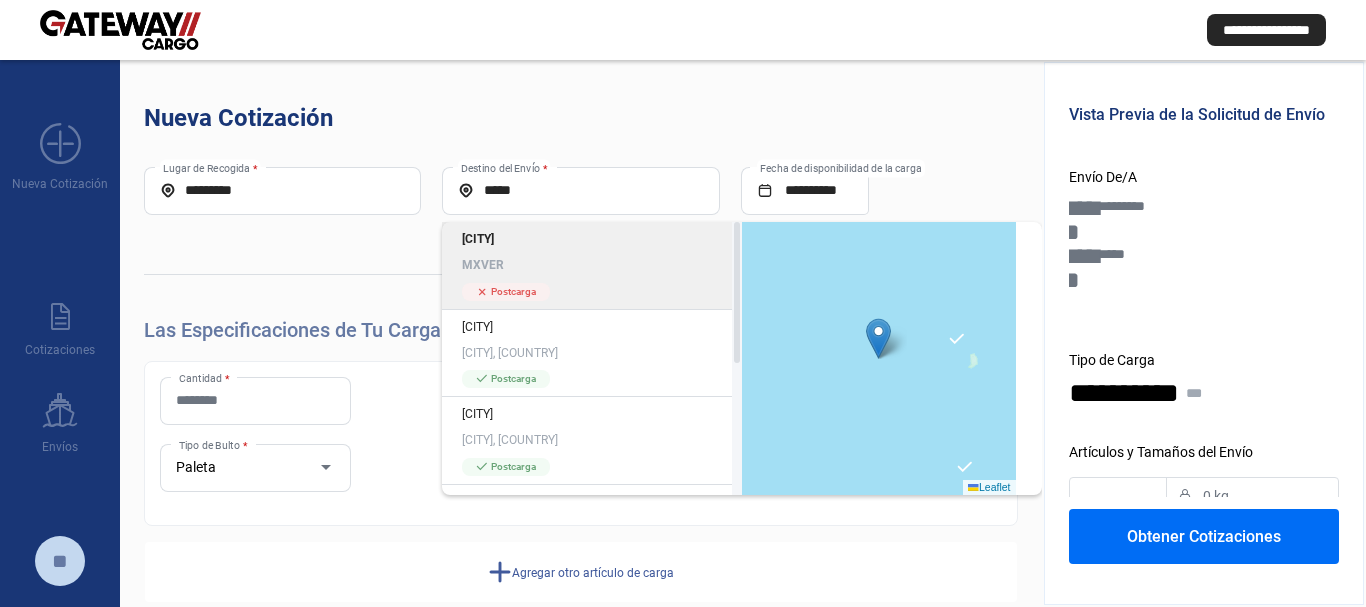 click on "Cantidad *" at bounding box center (255, 400) 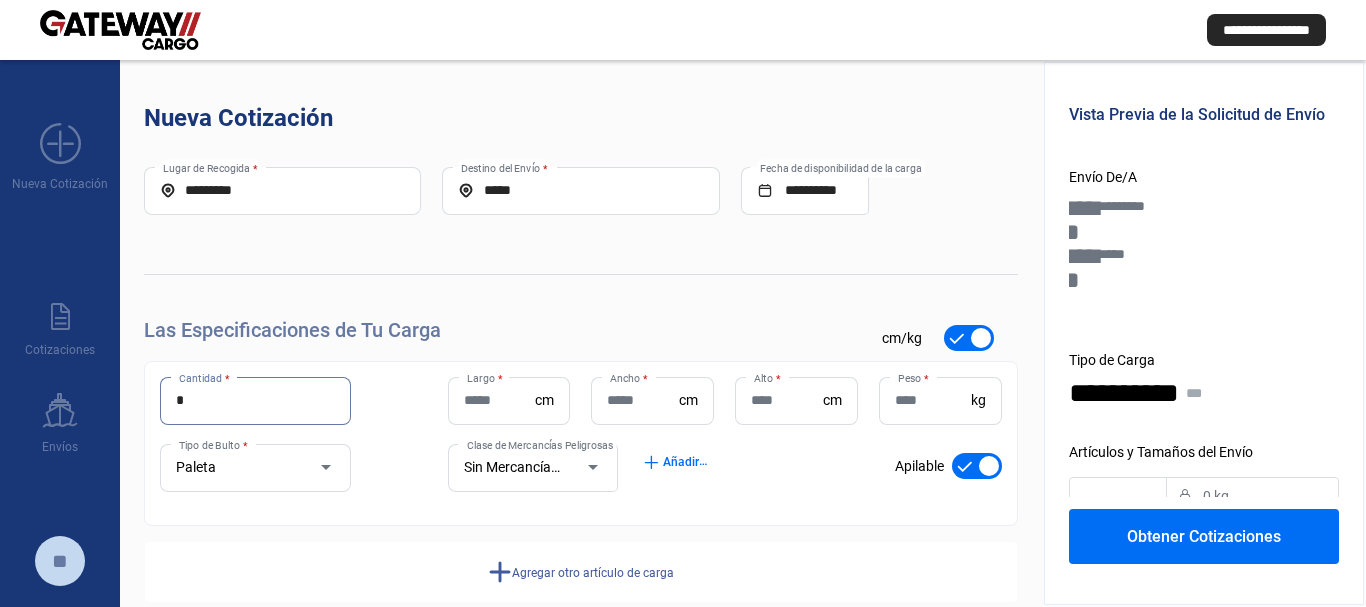 scroll, scrollTop: 36, scrollLeft: 0, axis: vertical 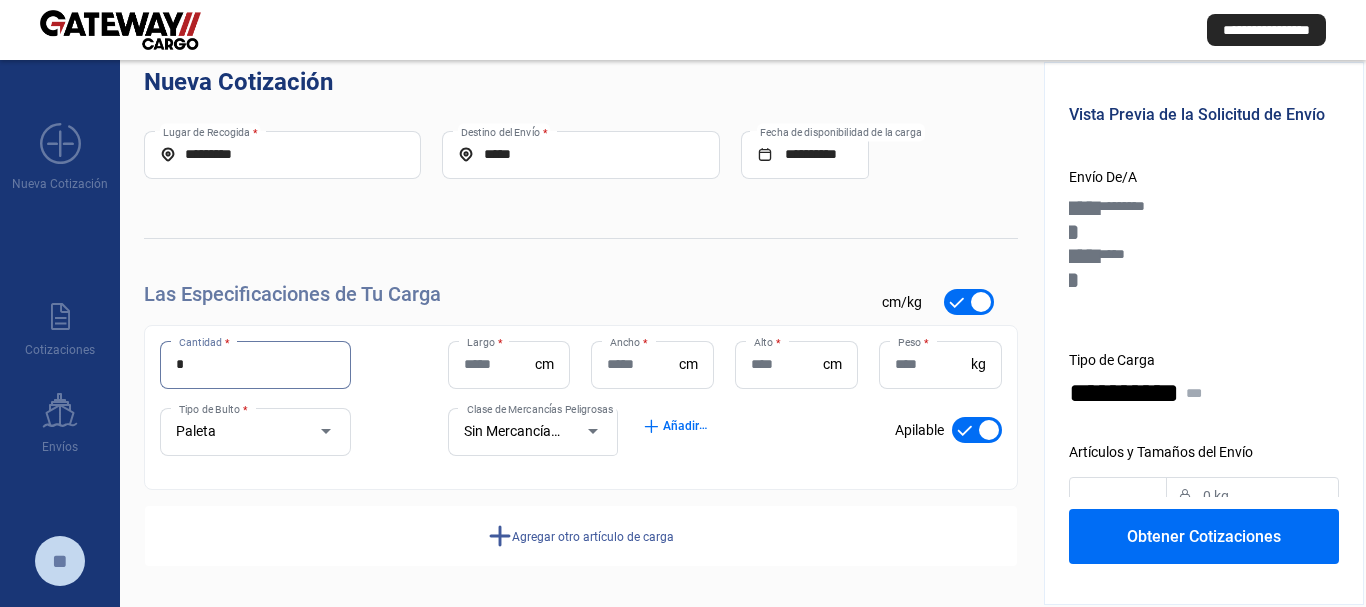 type on "*" 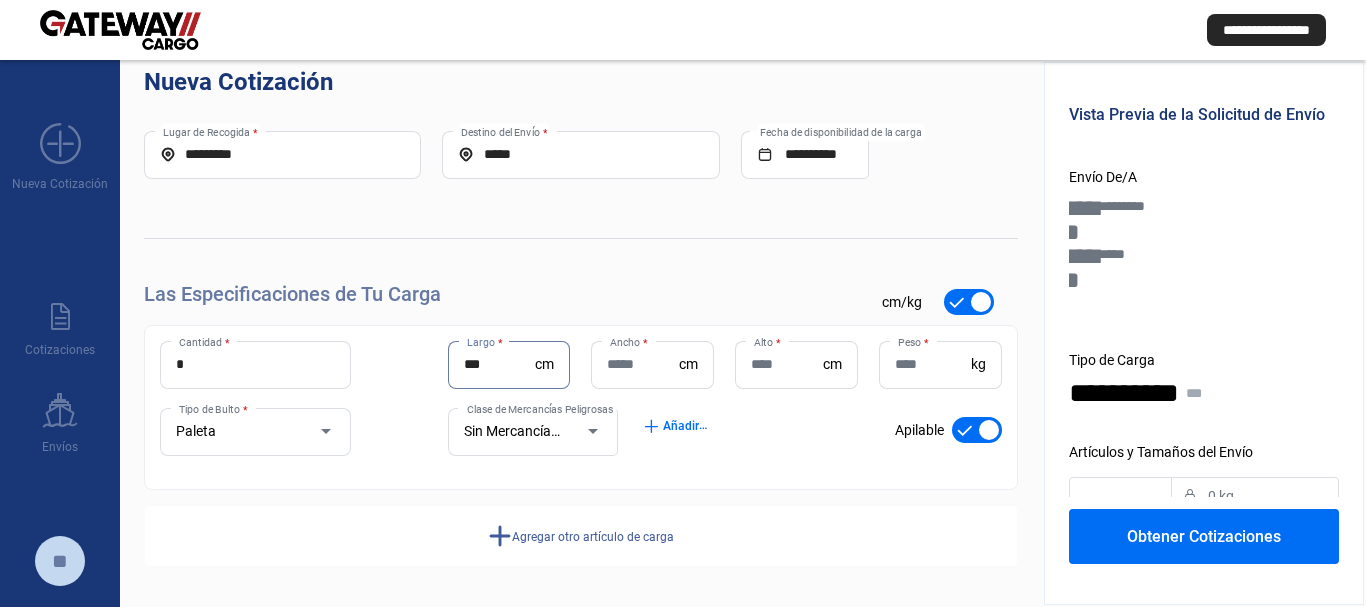 type on "***" 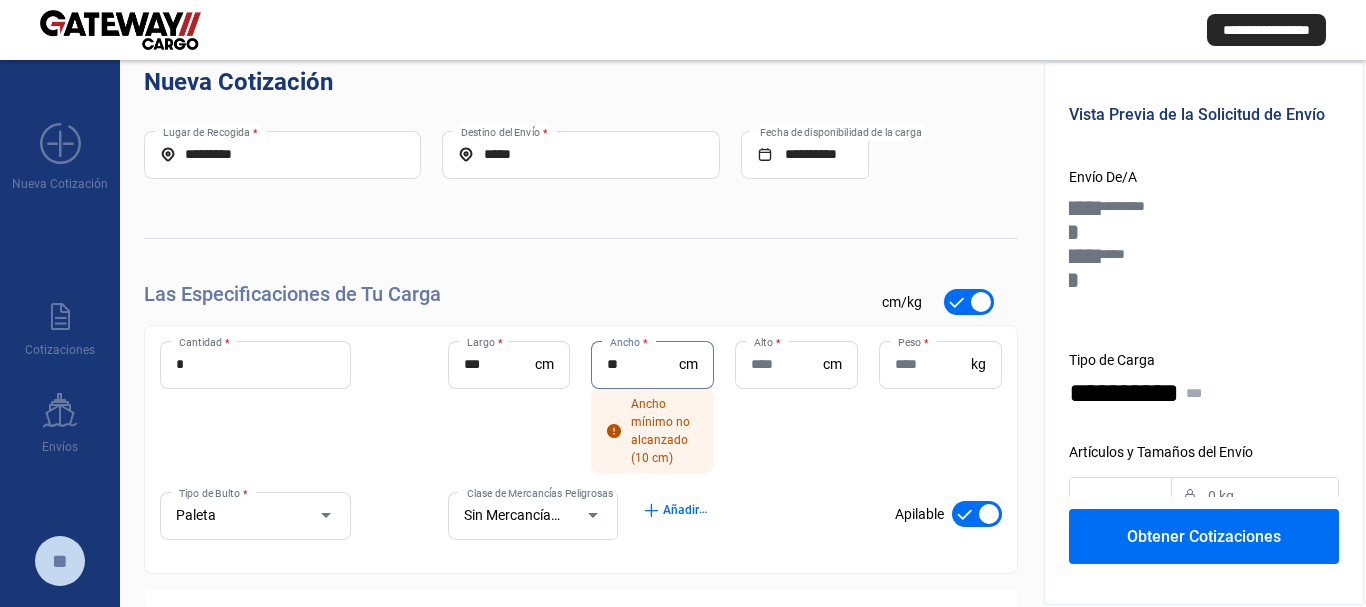 type on "**" 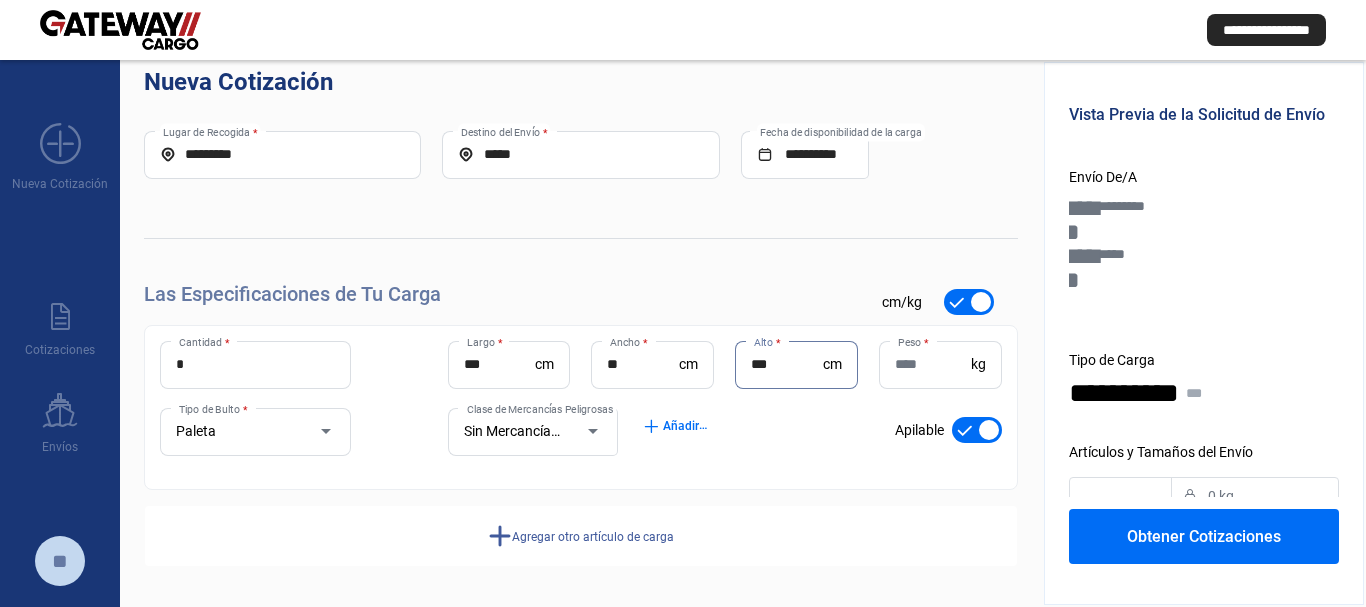 type on "***" 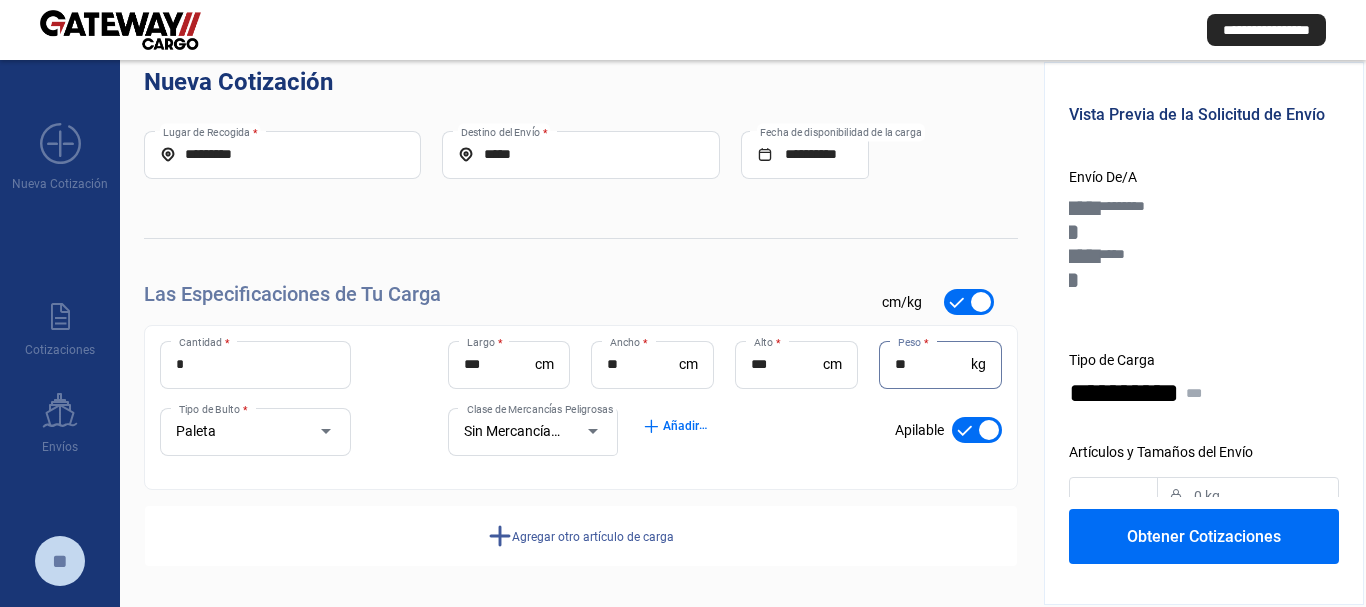 type on "**" 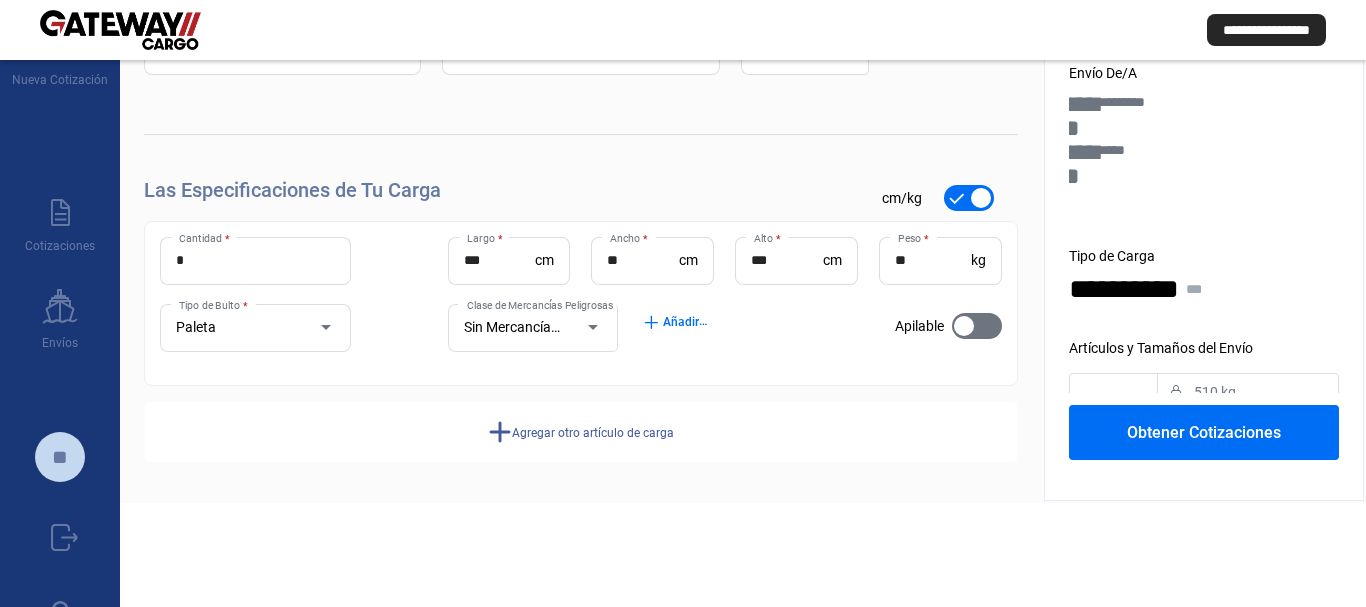 scroll, scrollTop: 200, scrollLeft: 0, axis: vertical 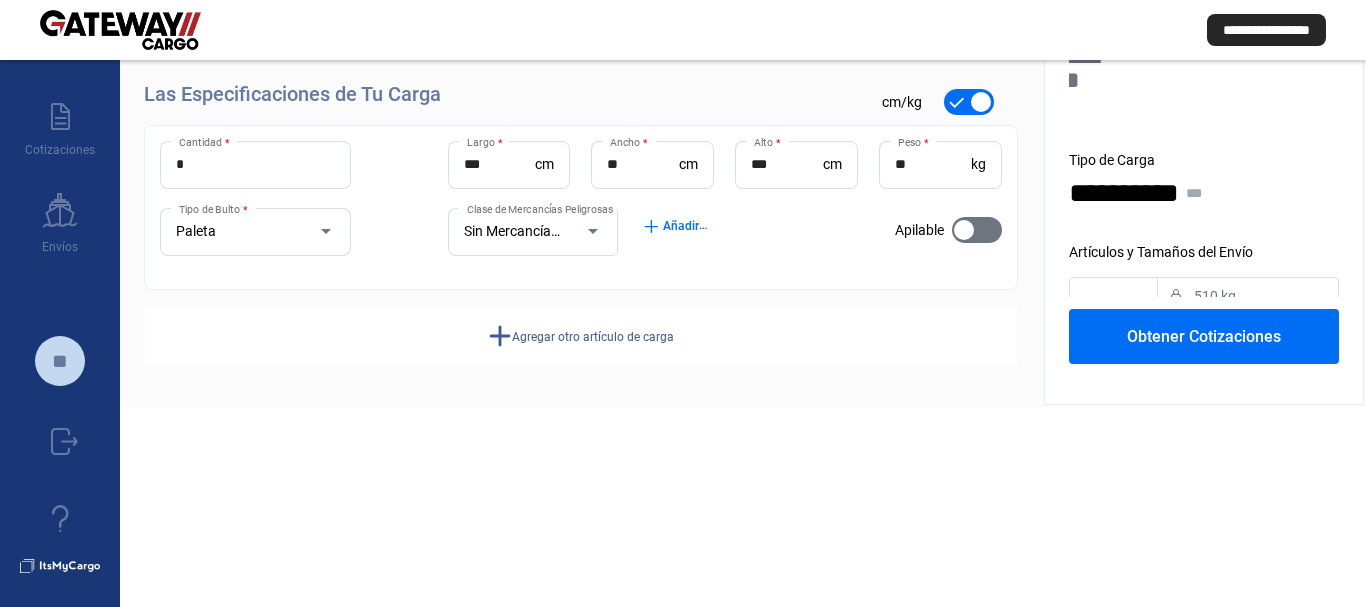 click on "add  Agregar otro artículo de carga" 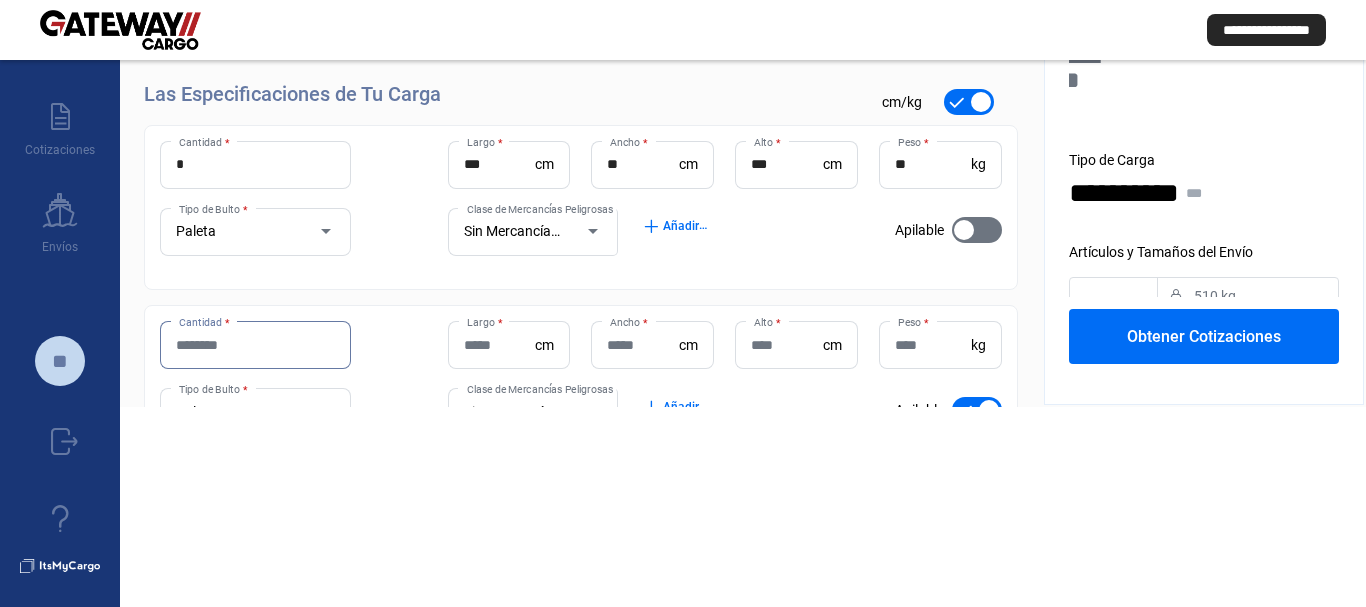 click on "Cantidad *" at bounding box center [255, 345] 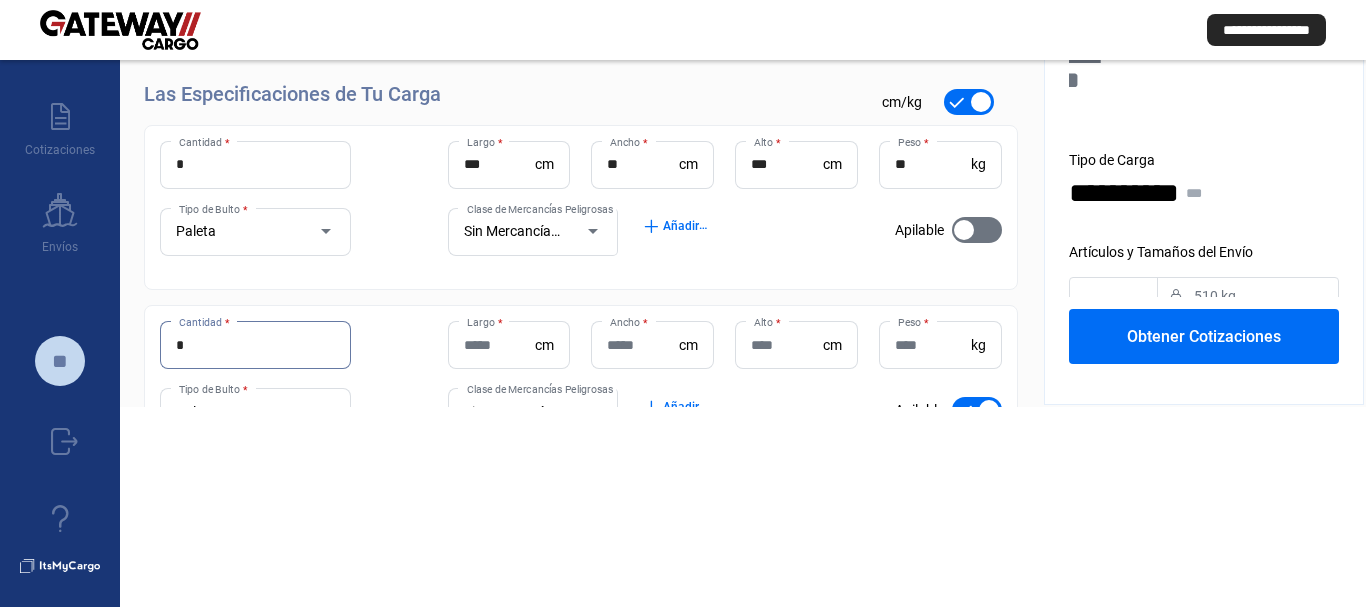 type on "*" 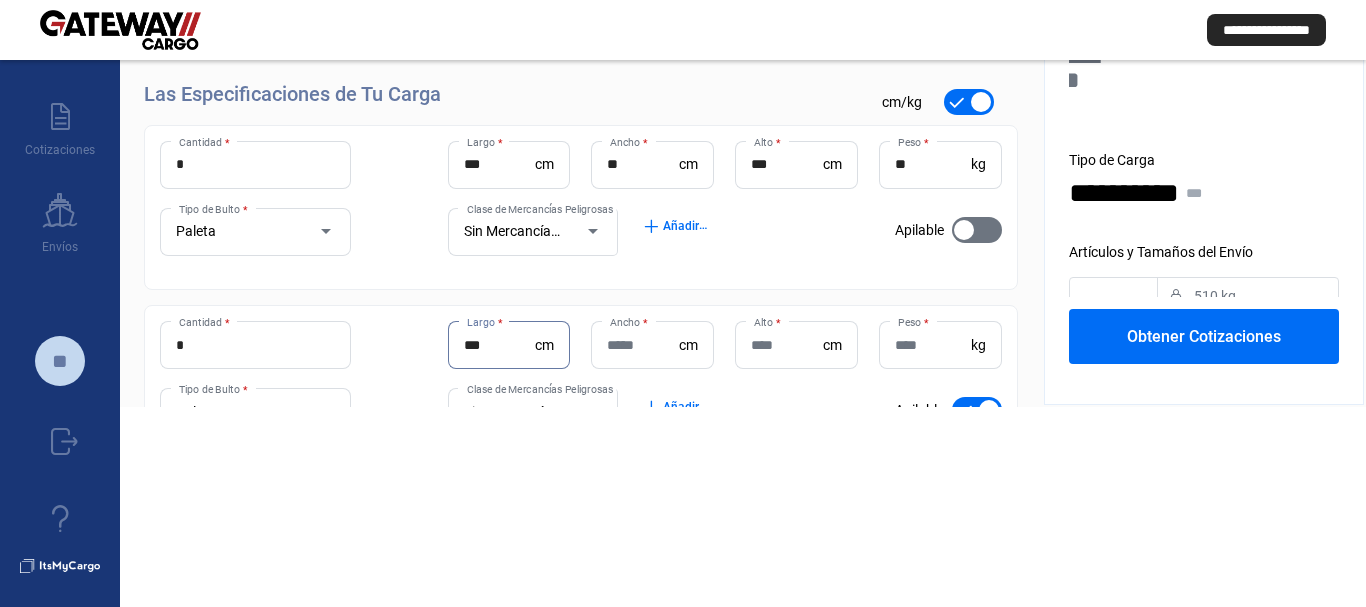 type on "***" 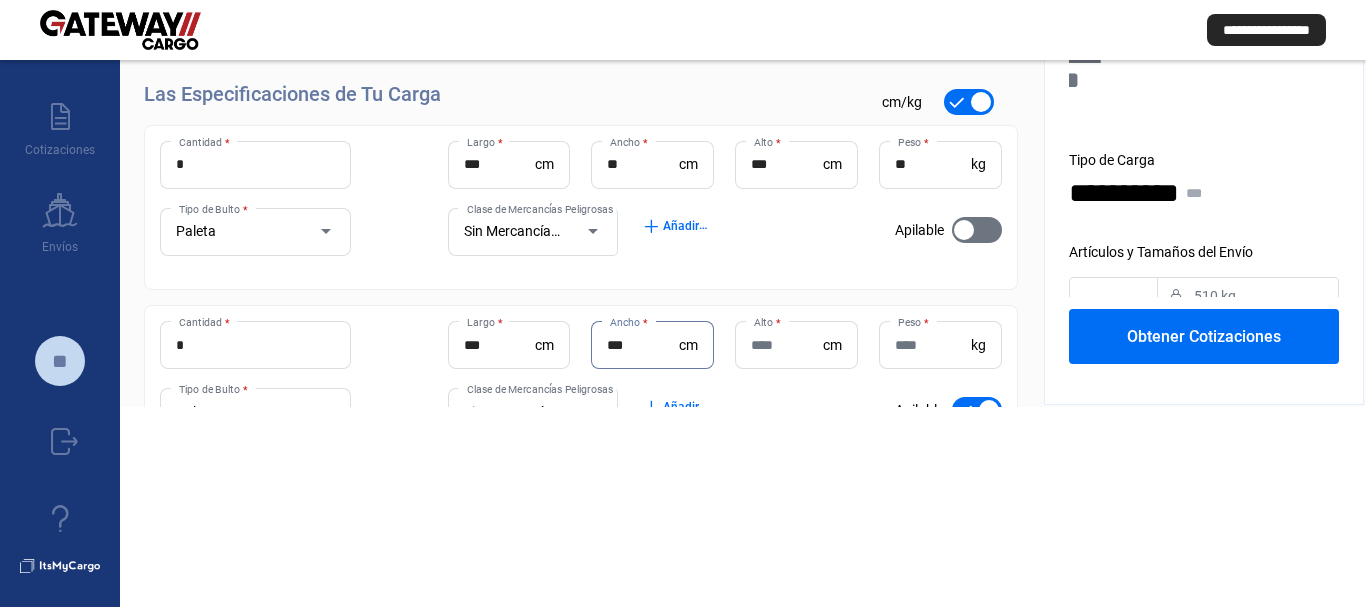 type on "***" 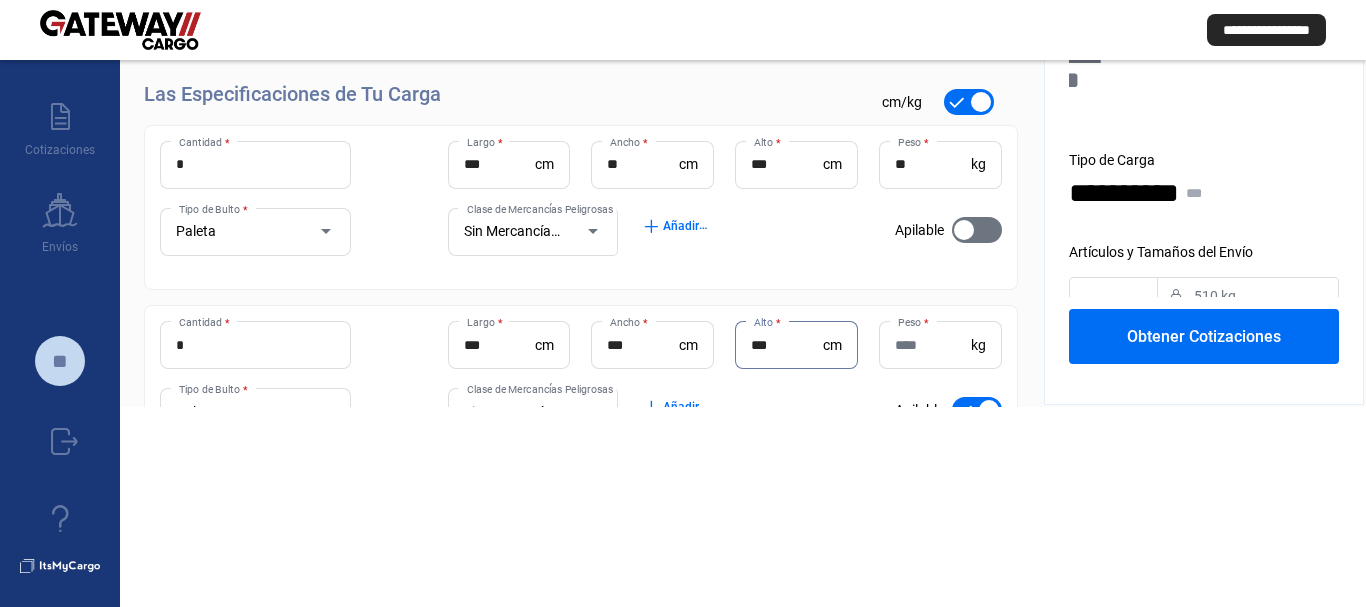 type on "***" 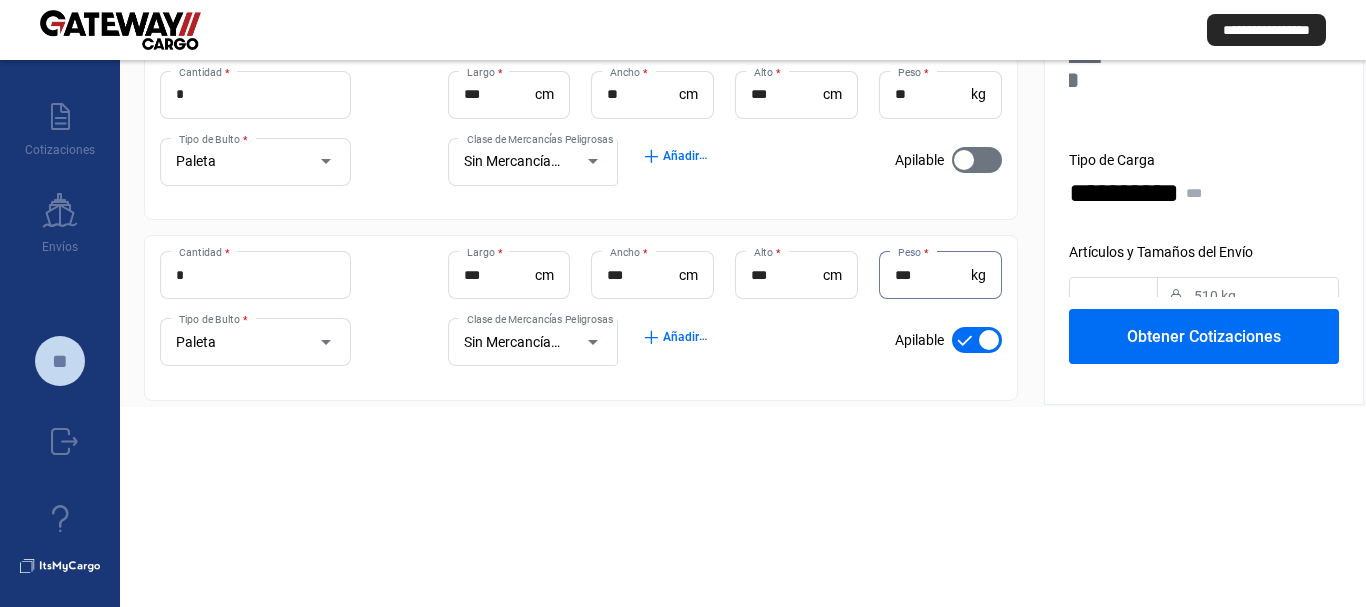 scroll, scrollTop: 136, scrollLeft: 0, axis: vertical 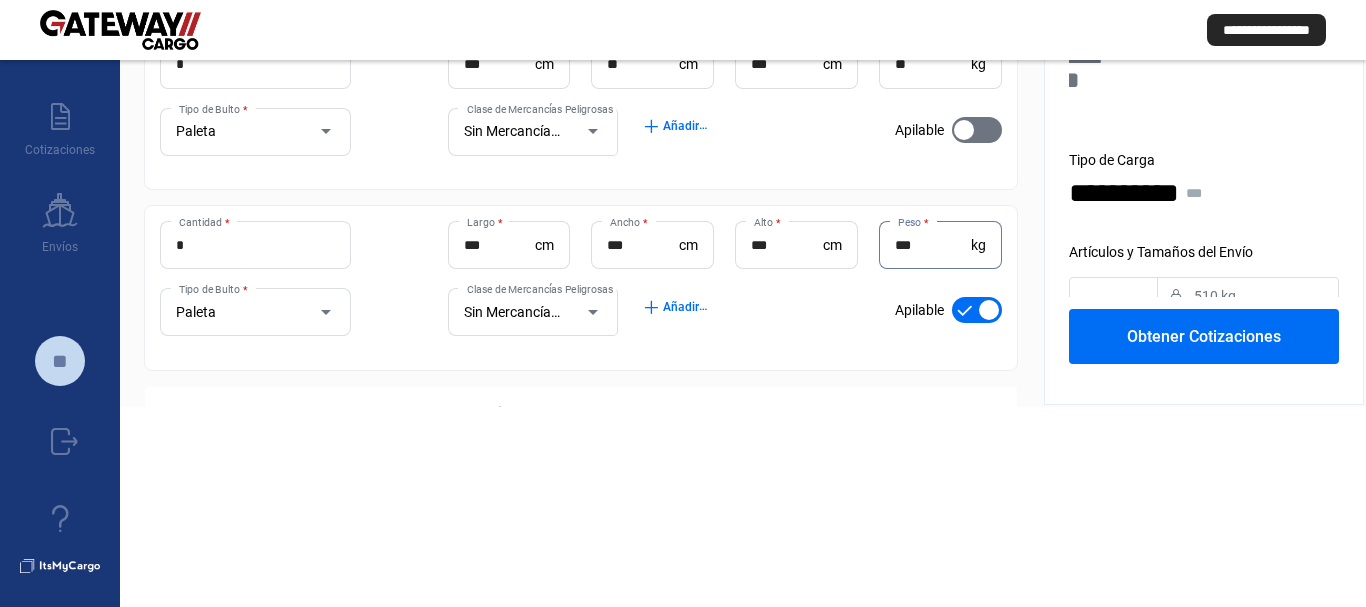 type on "***" 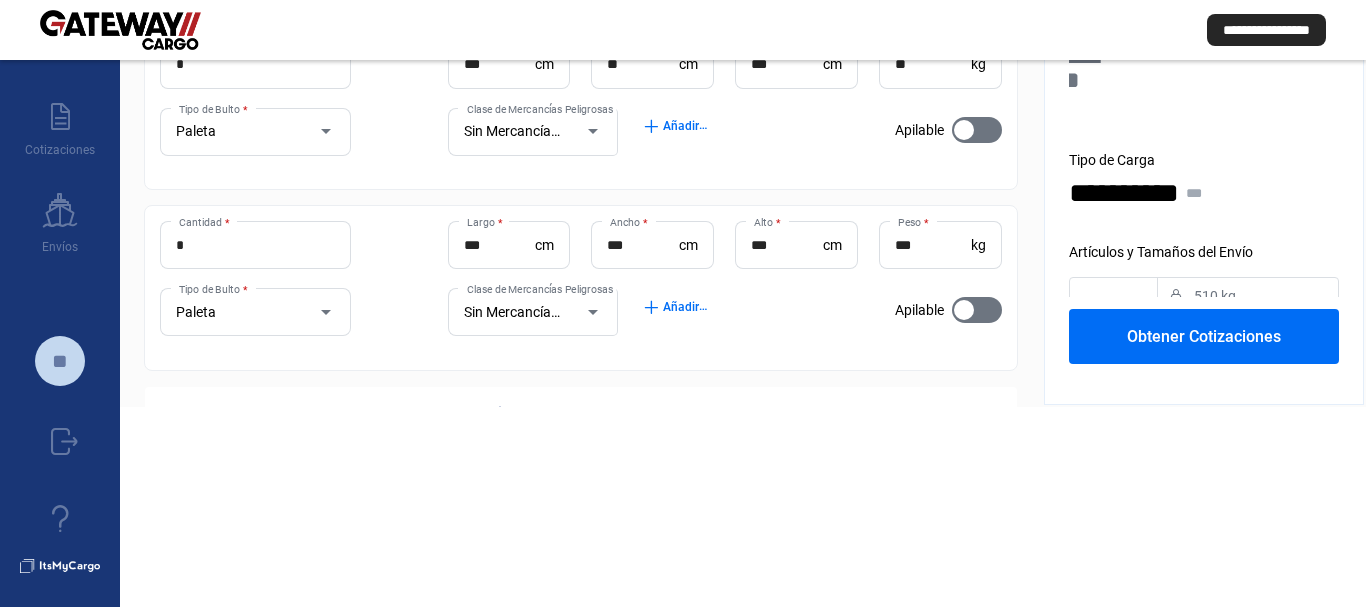 click on "Obtener Cotizaciones" 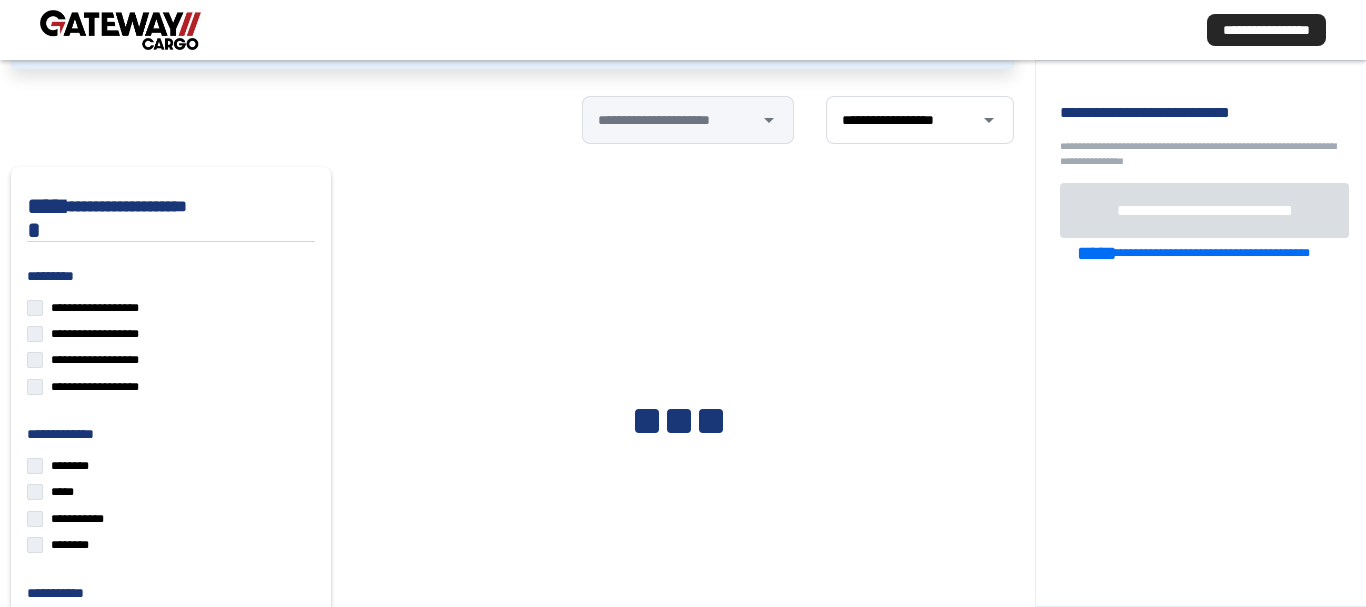 scroll, scrollTop: 200, scrollLeft: 0, axis: vertical 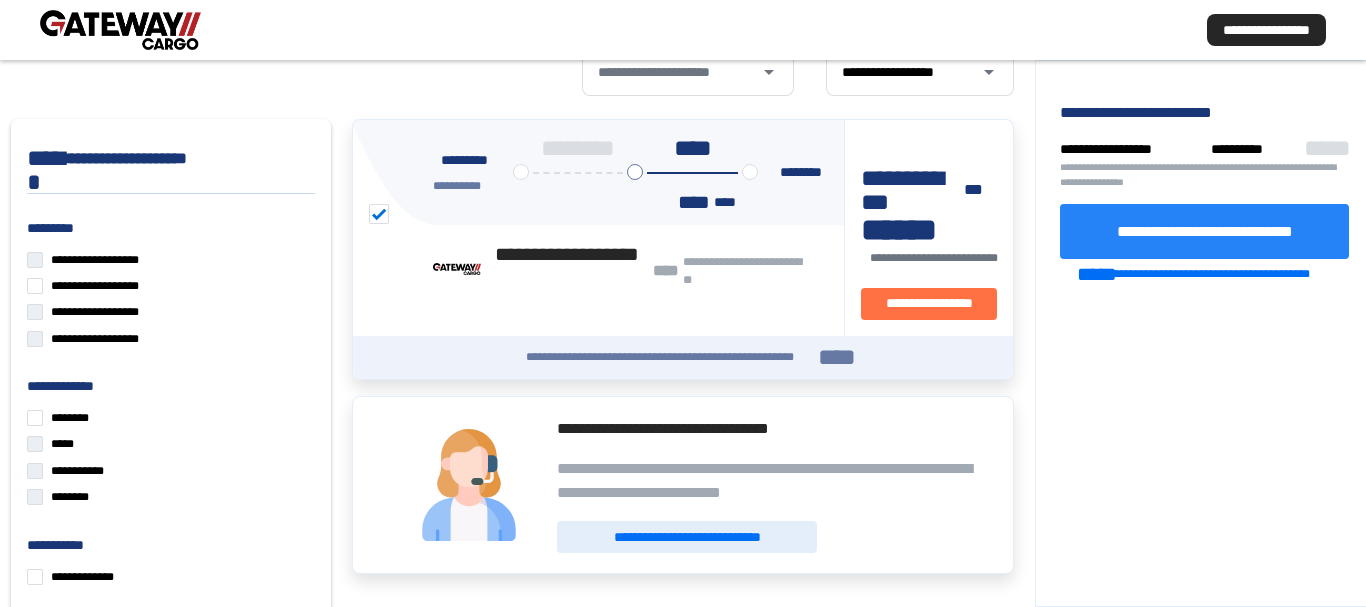 click on "**********" 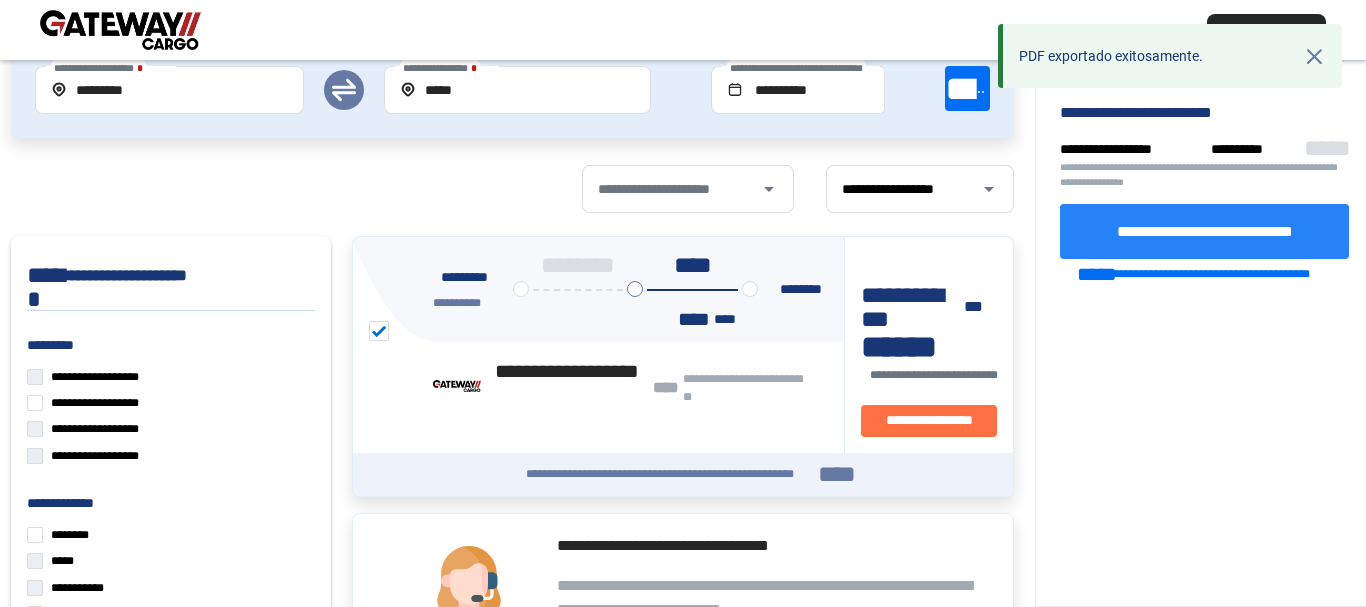 scroll, scrollTop: 0, scrollLeft: 0, axis: both 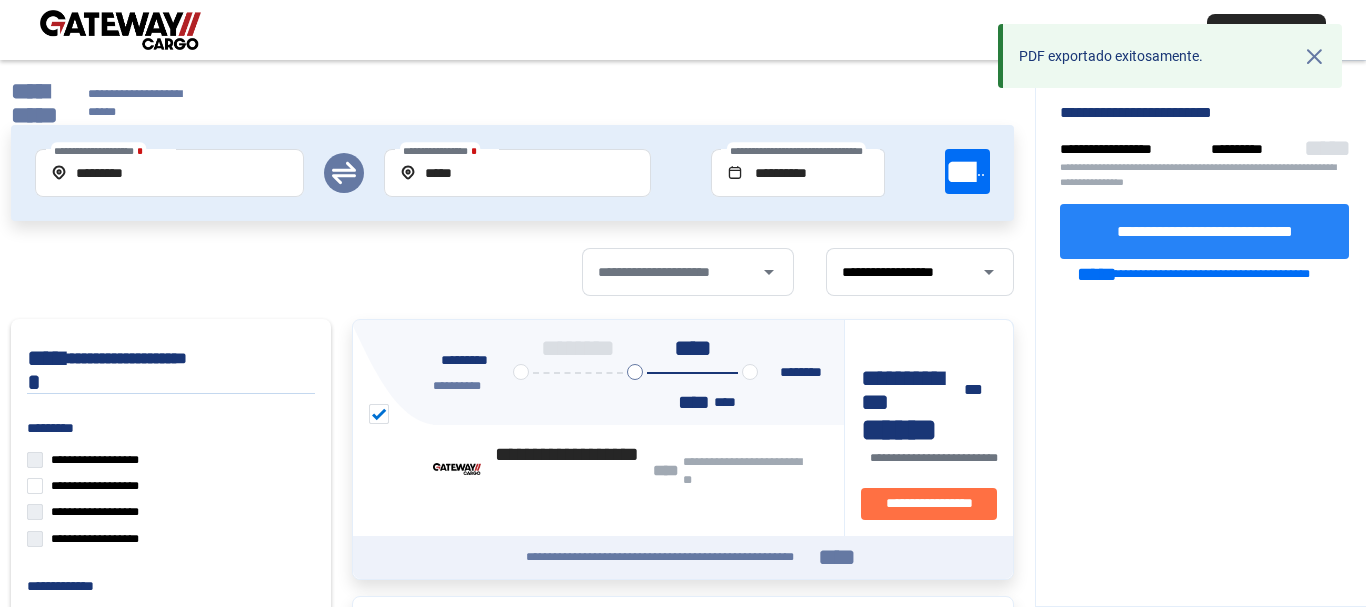 click on "**********" 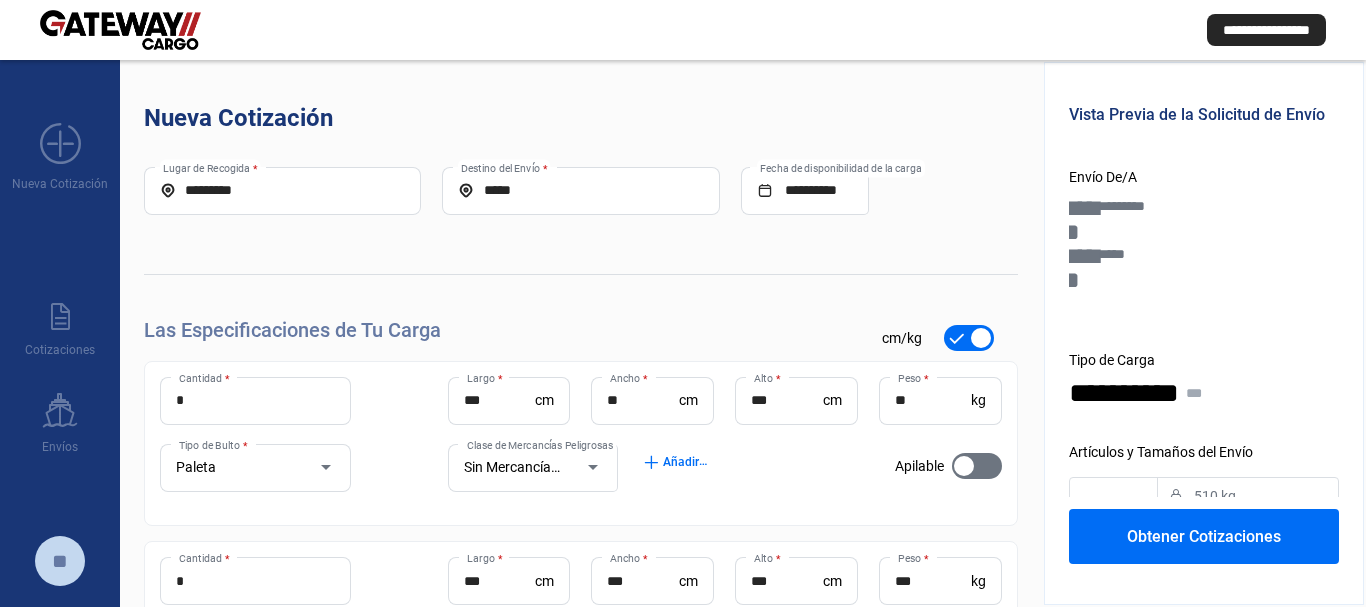 click on "*** Largo  * cm ** Ancho  * cm *** Alto  * cm ** Peso  * kg" 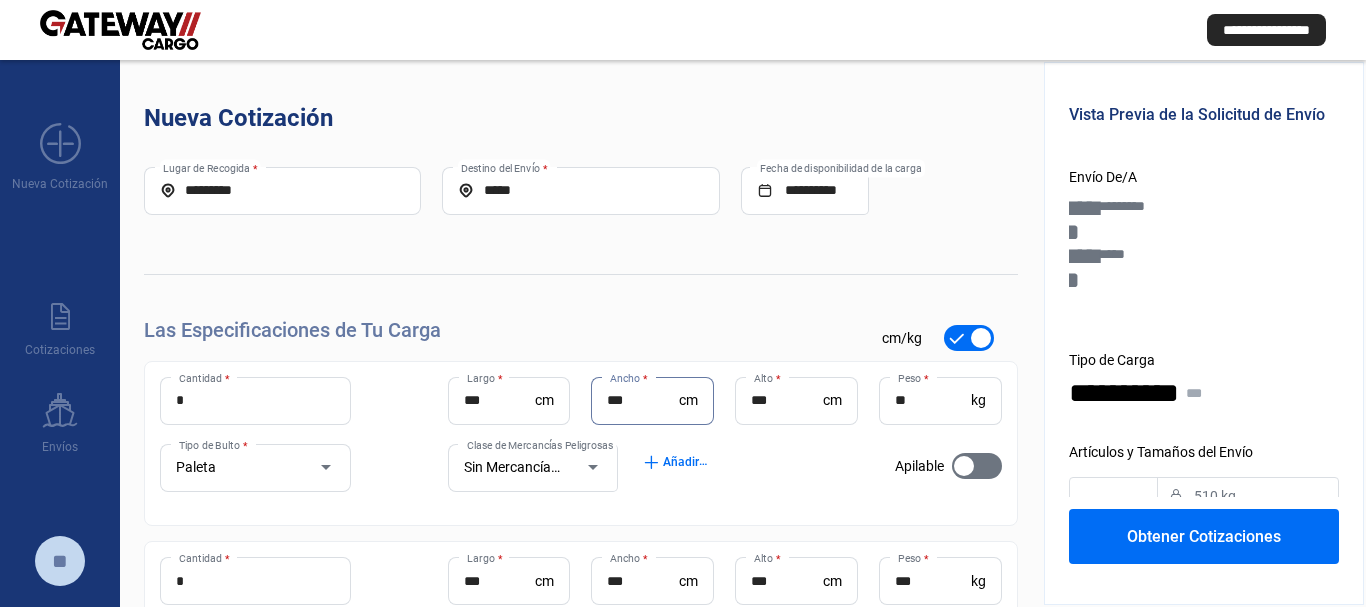 scroll, scrollTop: 200, scrollLeft: 0, axis: vertical 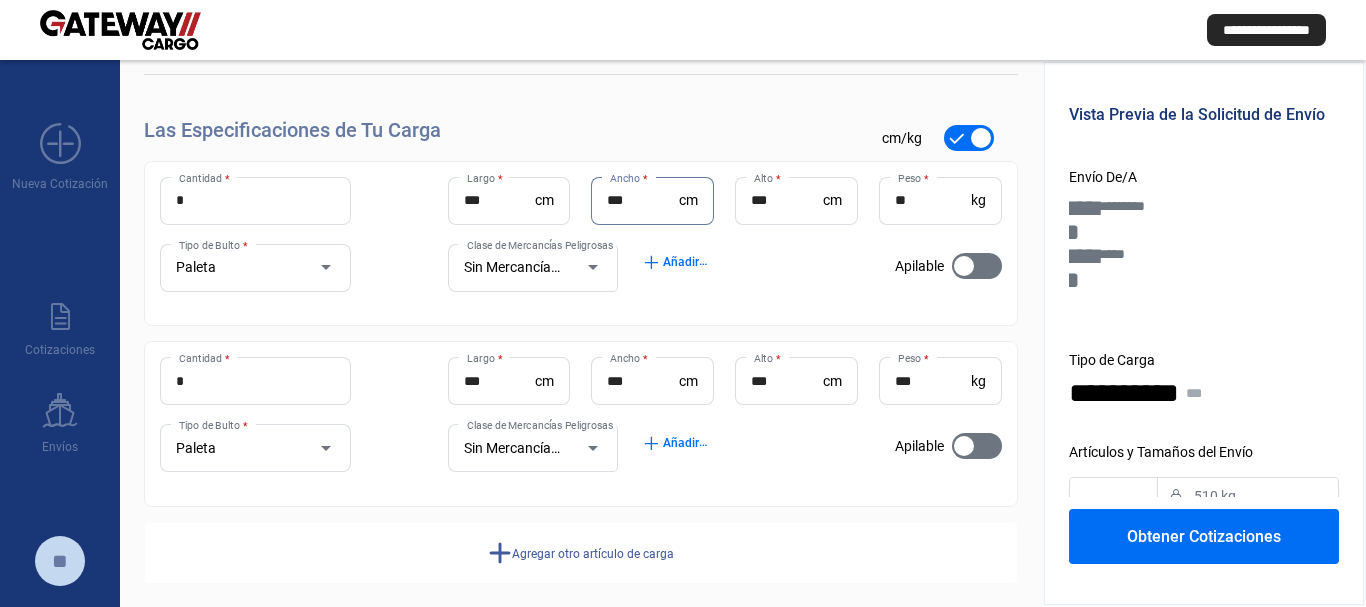type on "***" 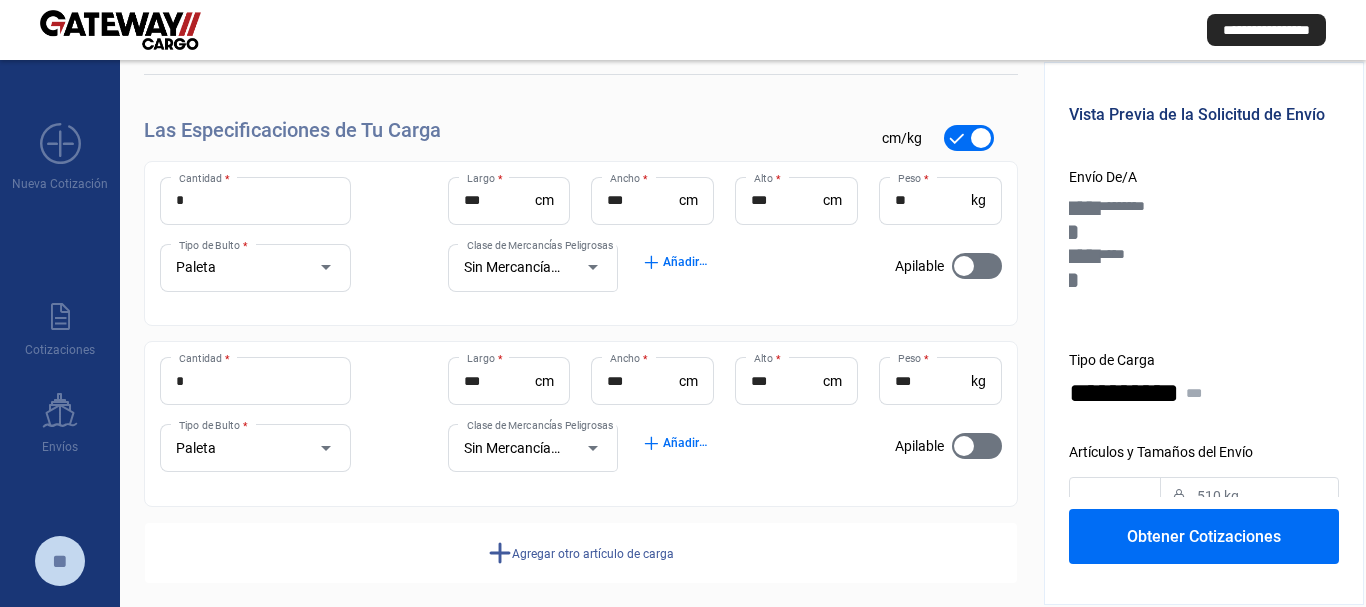 scroll, scrollTop: 165, scrollLeft: 0, axis: vertical 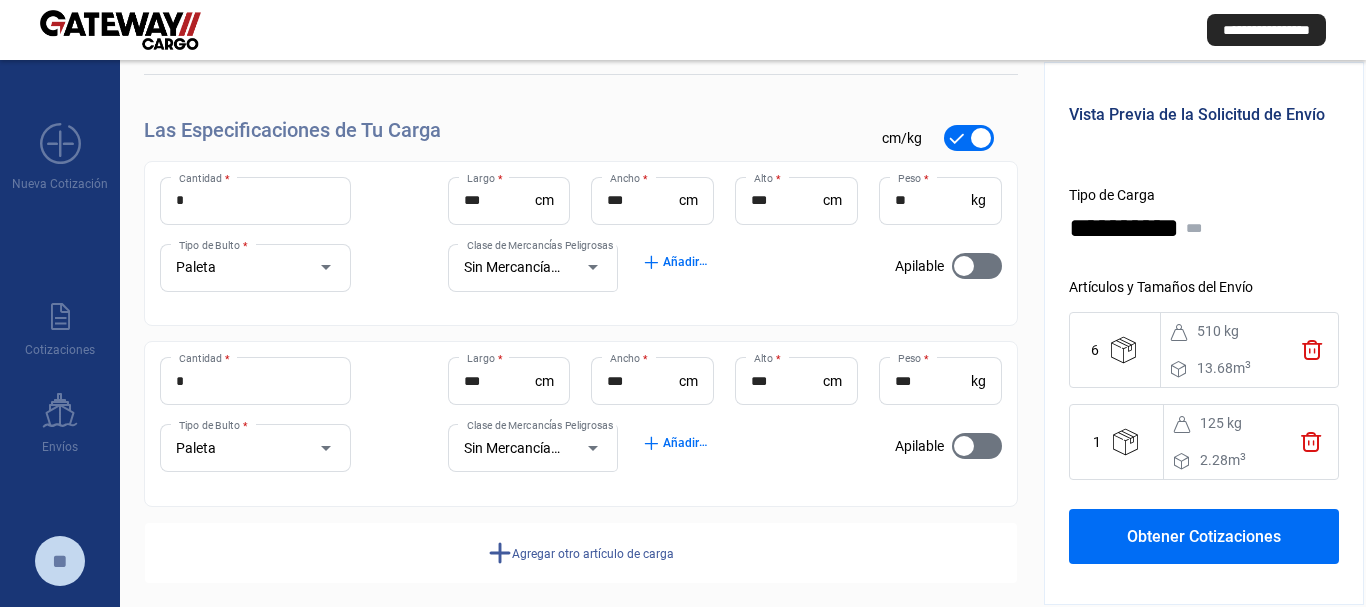 click on "Obtener Cotizaciones" 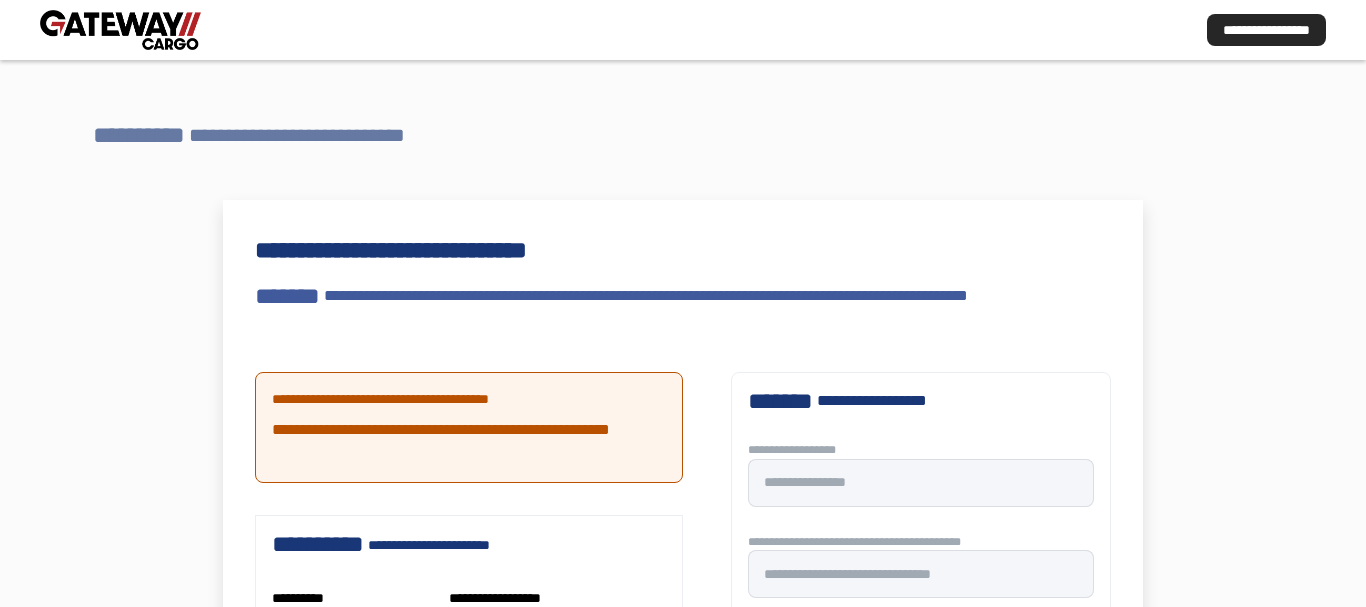 type 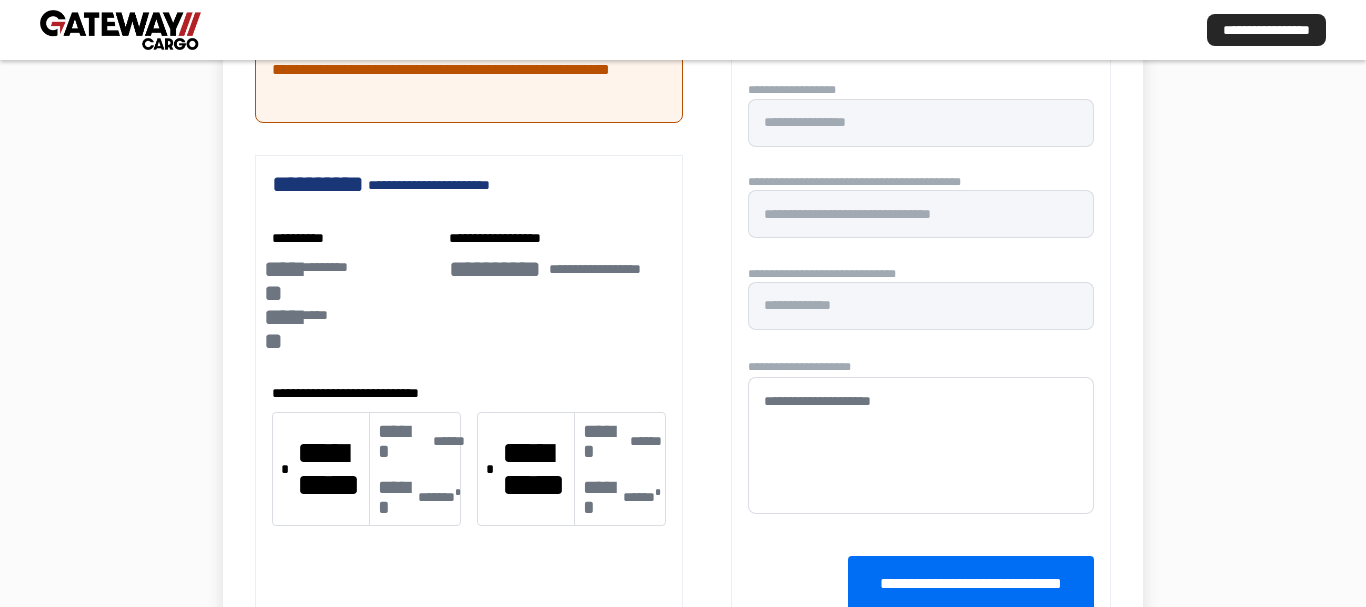 scroll, scrollTop: 313, scrollLeft: 0, axis: vertical 